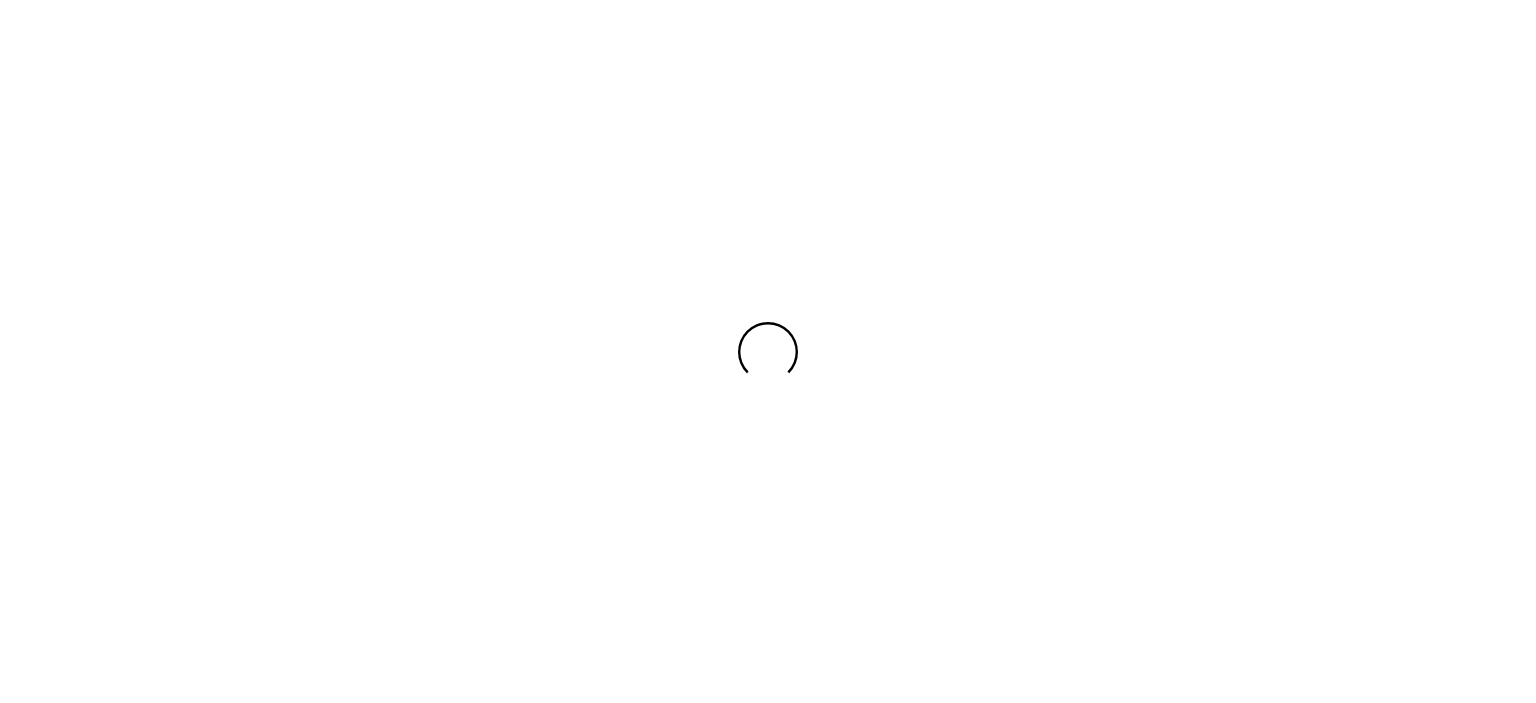 scroll, scrollTop: 0, scrollLeft: 0, axis: both 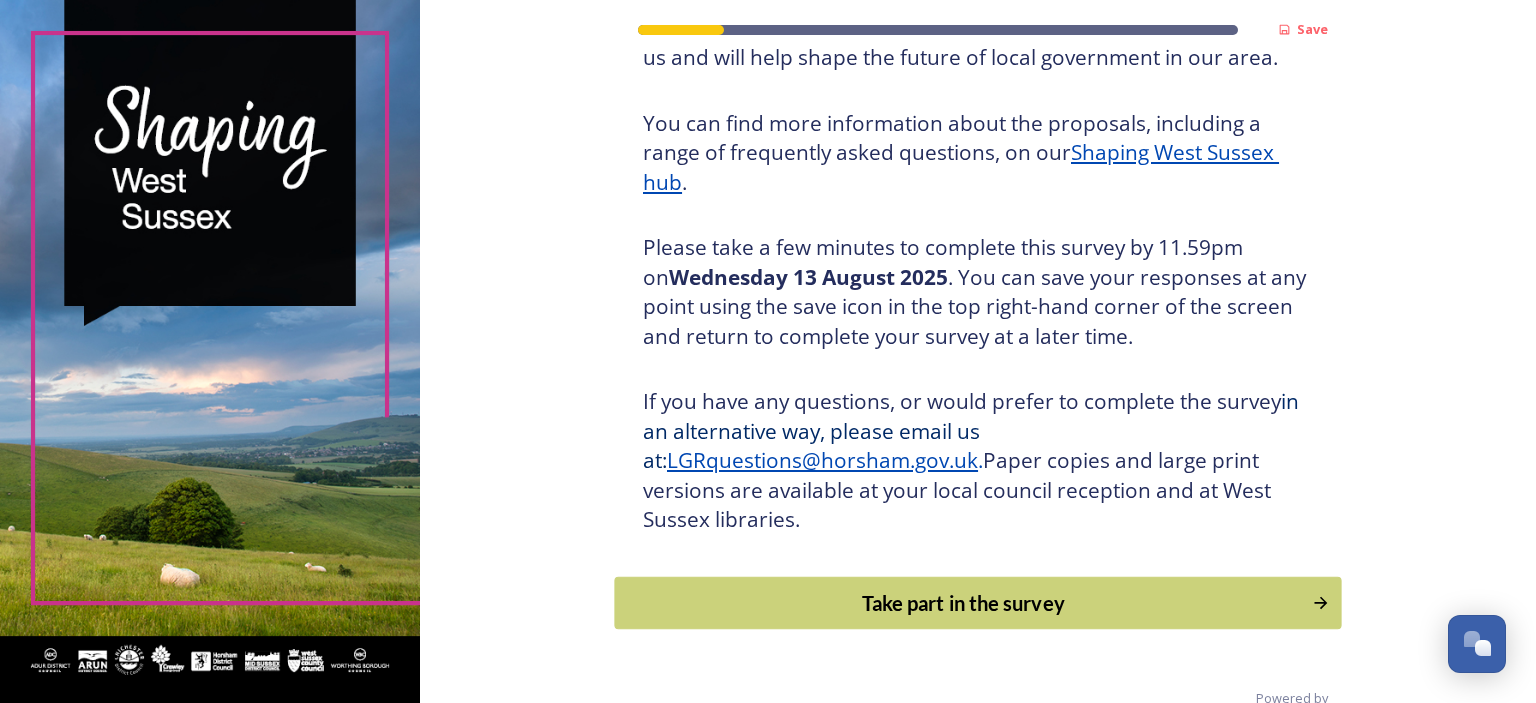 click on "Take part in the survey" at bounding box center [964, 603] 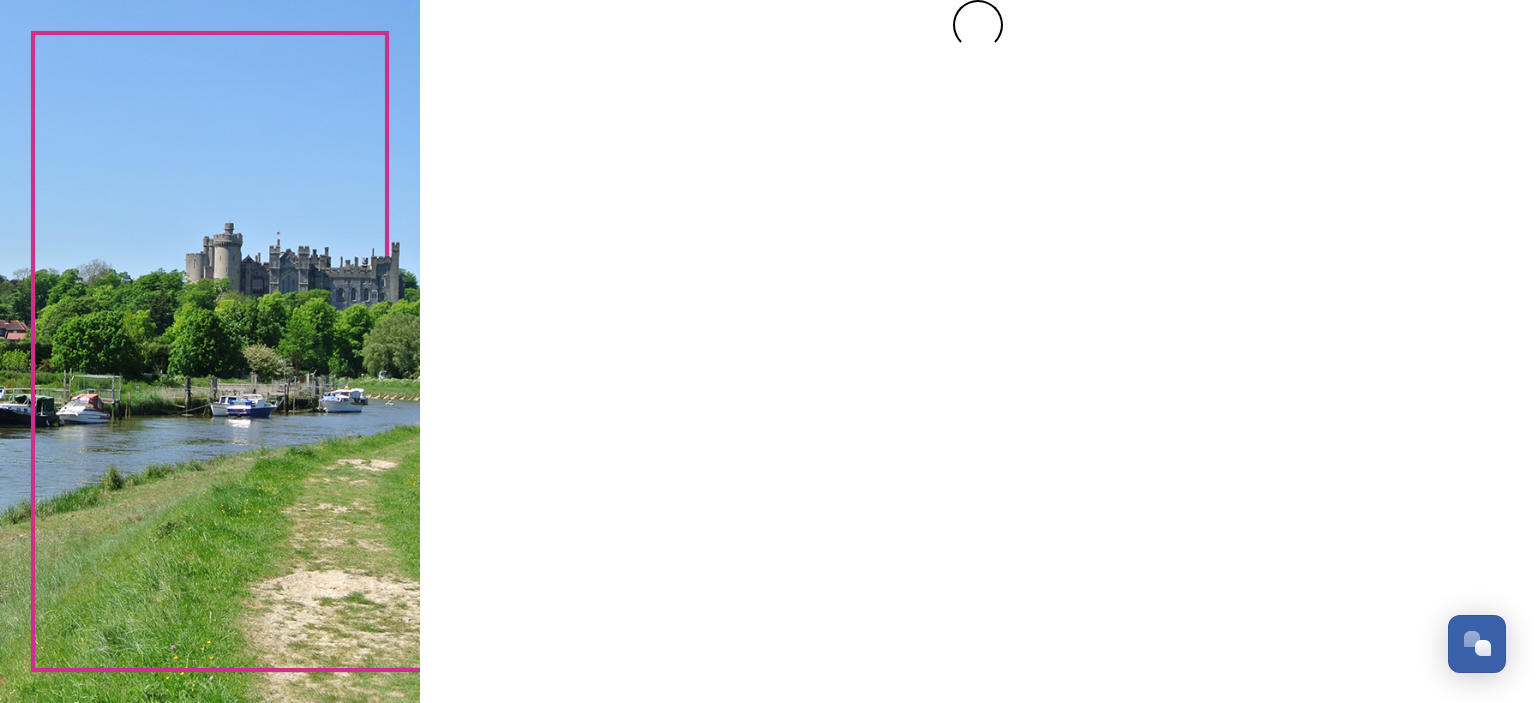 scroll, scrollTop: 0, scrollLeft: 0, axis: both 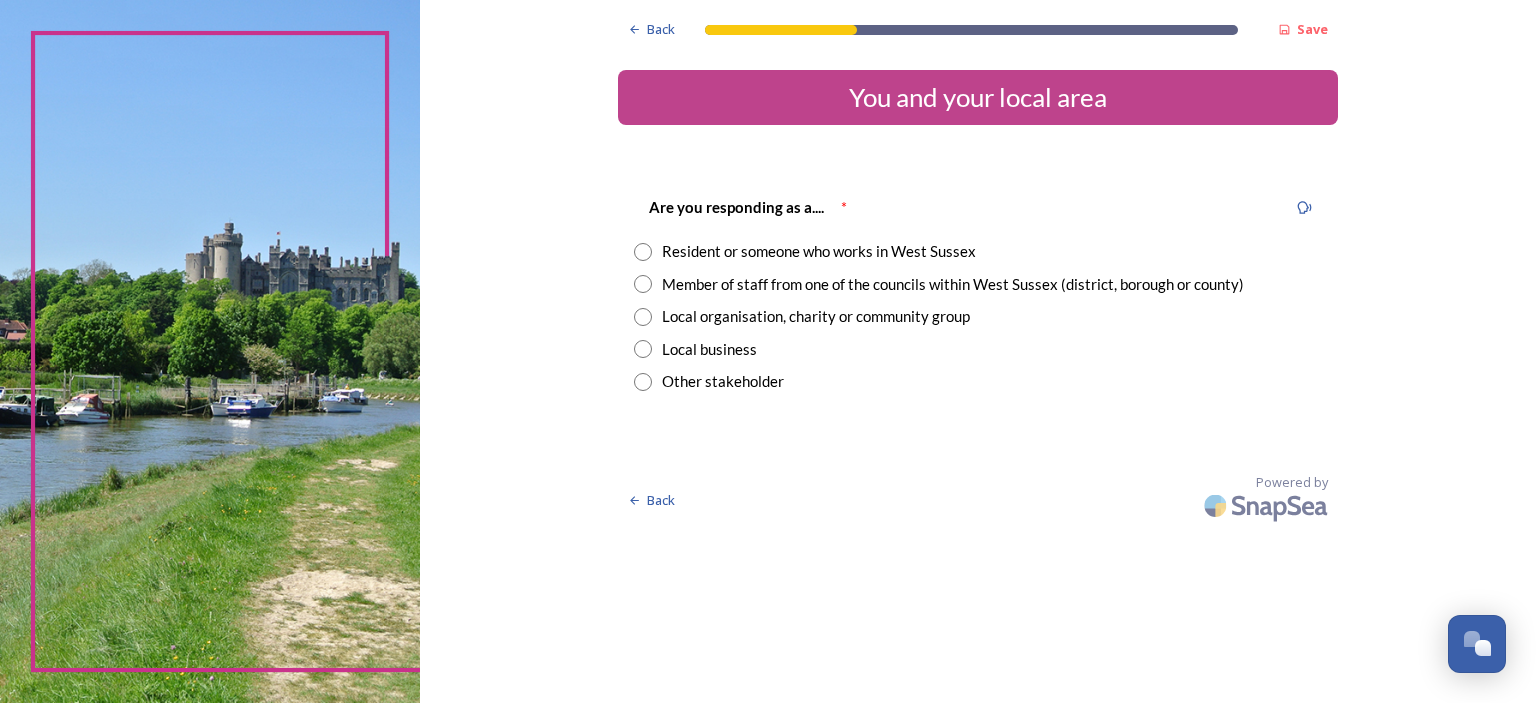 click at bounding box center (643, 284) 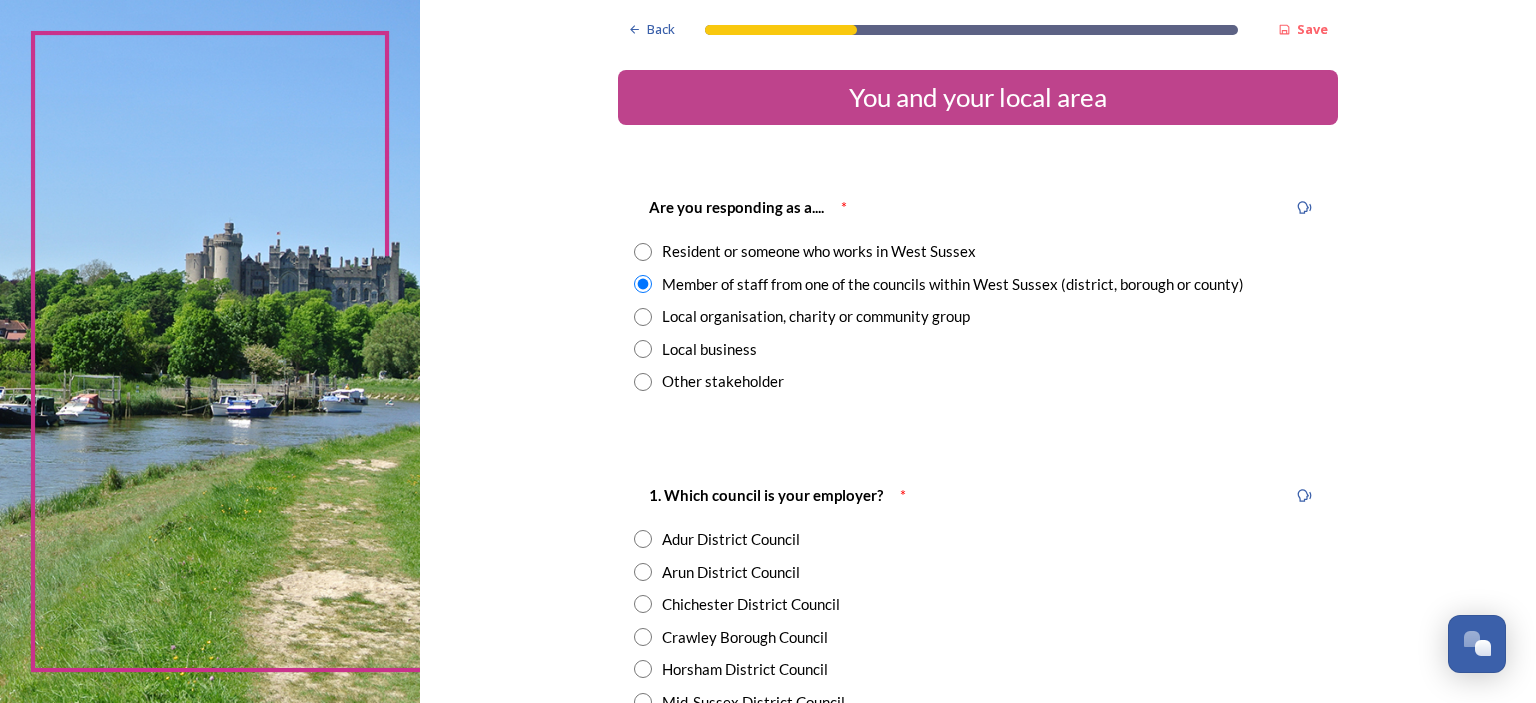 click at bounding box center [643, 539] 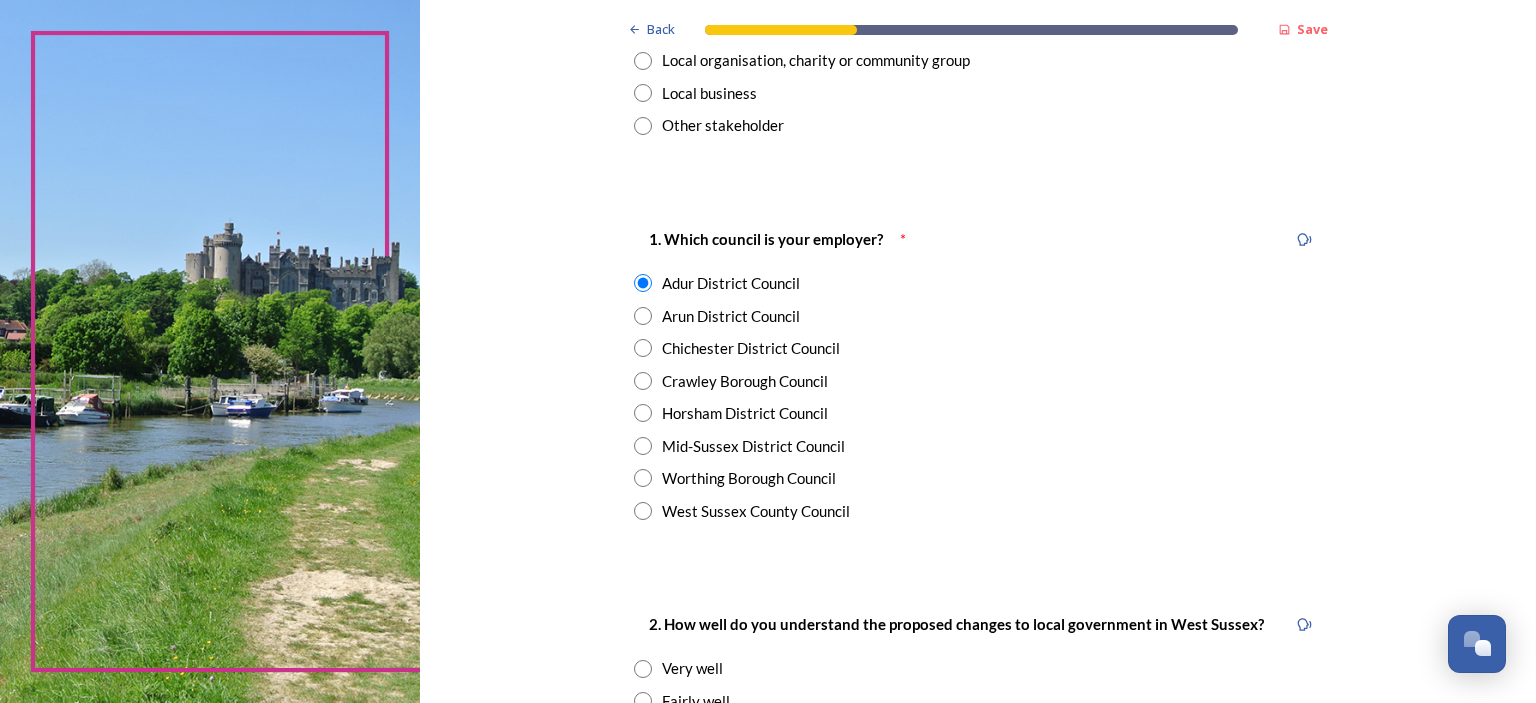 scroll, scrollTop: 264, scrollLeft: 0, axis: vertical 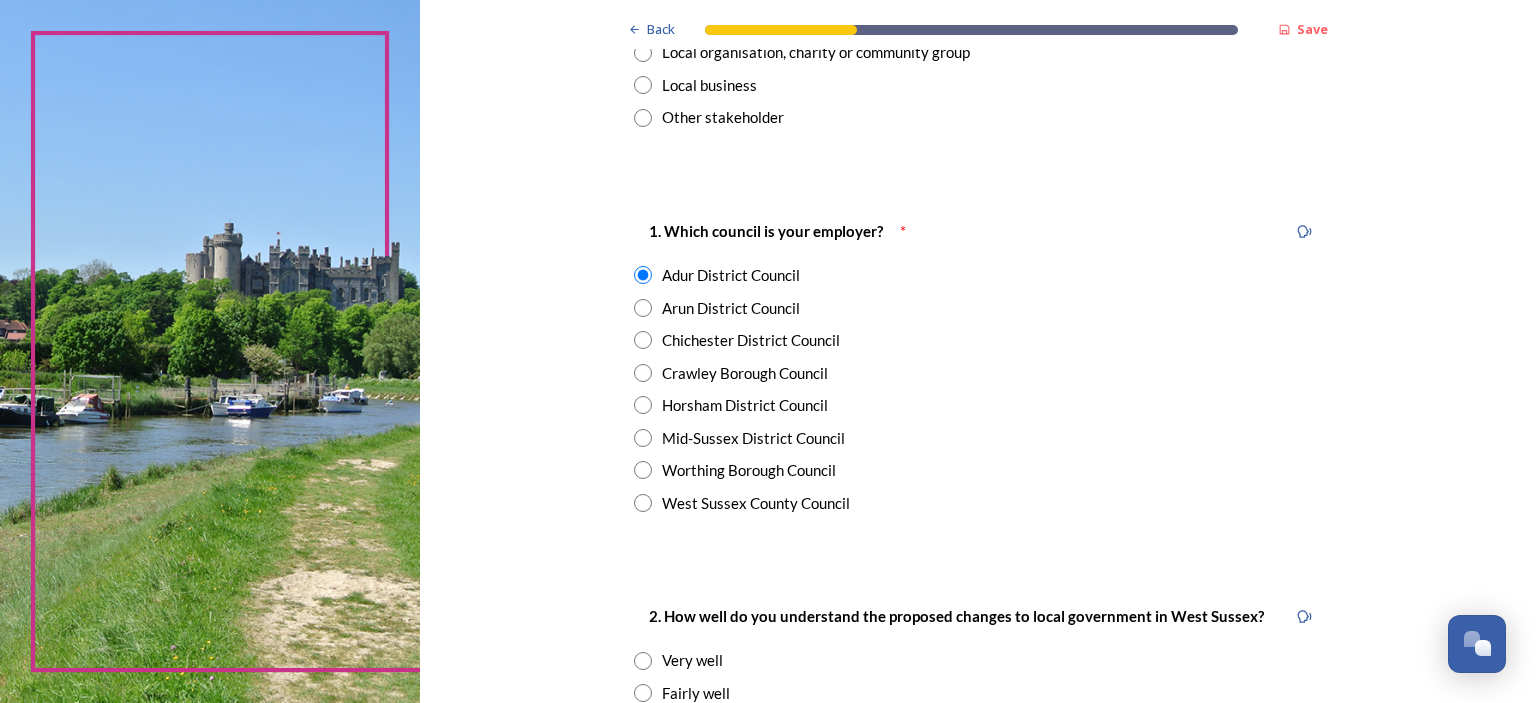 click at bounding box center (643, 470) 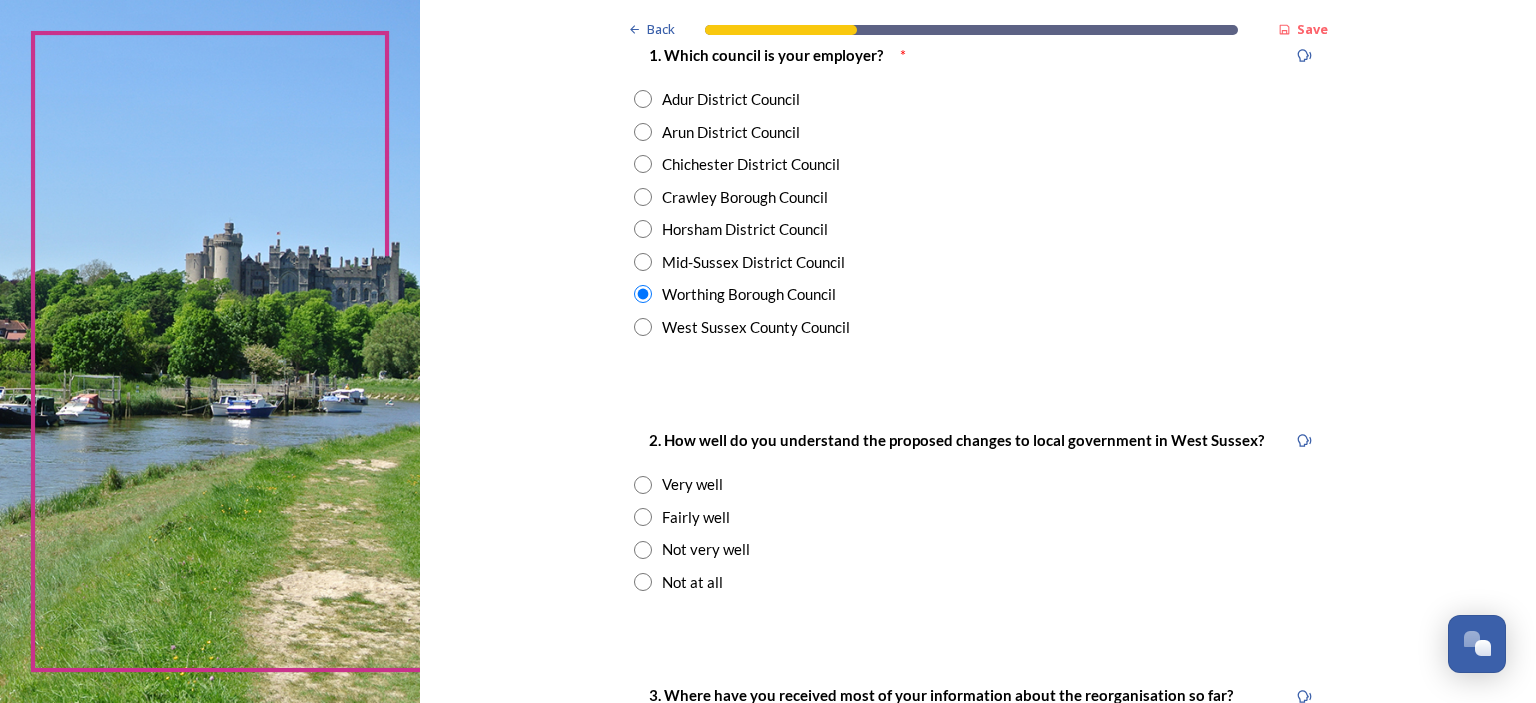 scroll, scrollTop: 456, scrollLeft: 0, axis: vertical 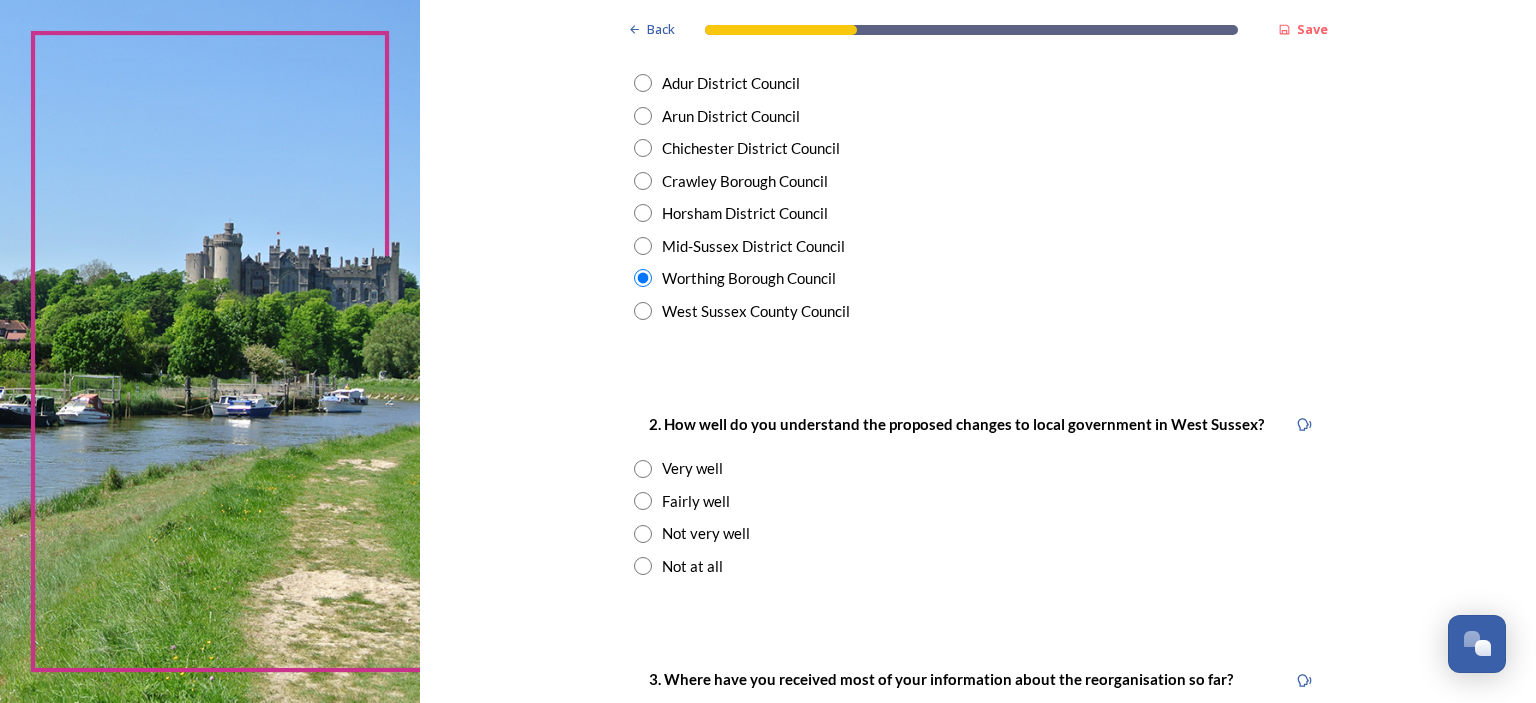 click at bounding box center (643, 501) 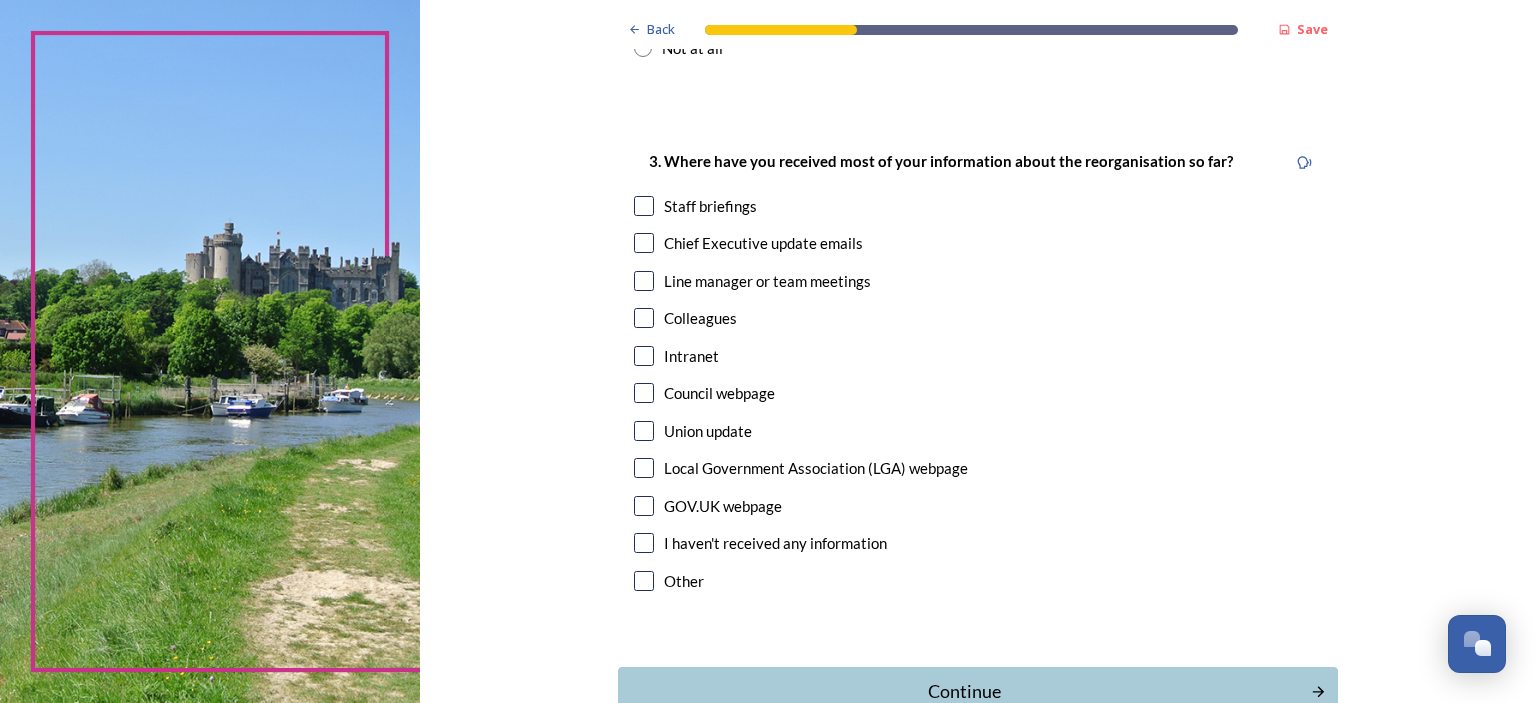 scroll, scrollTop: 980, scrollLeft: 0, axis: vertical 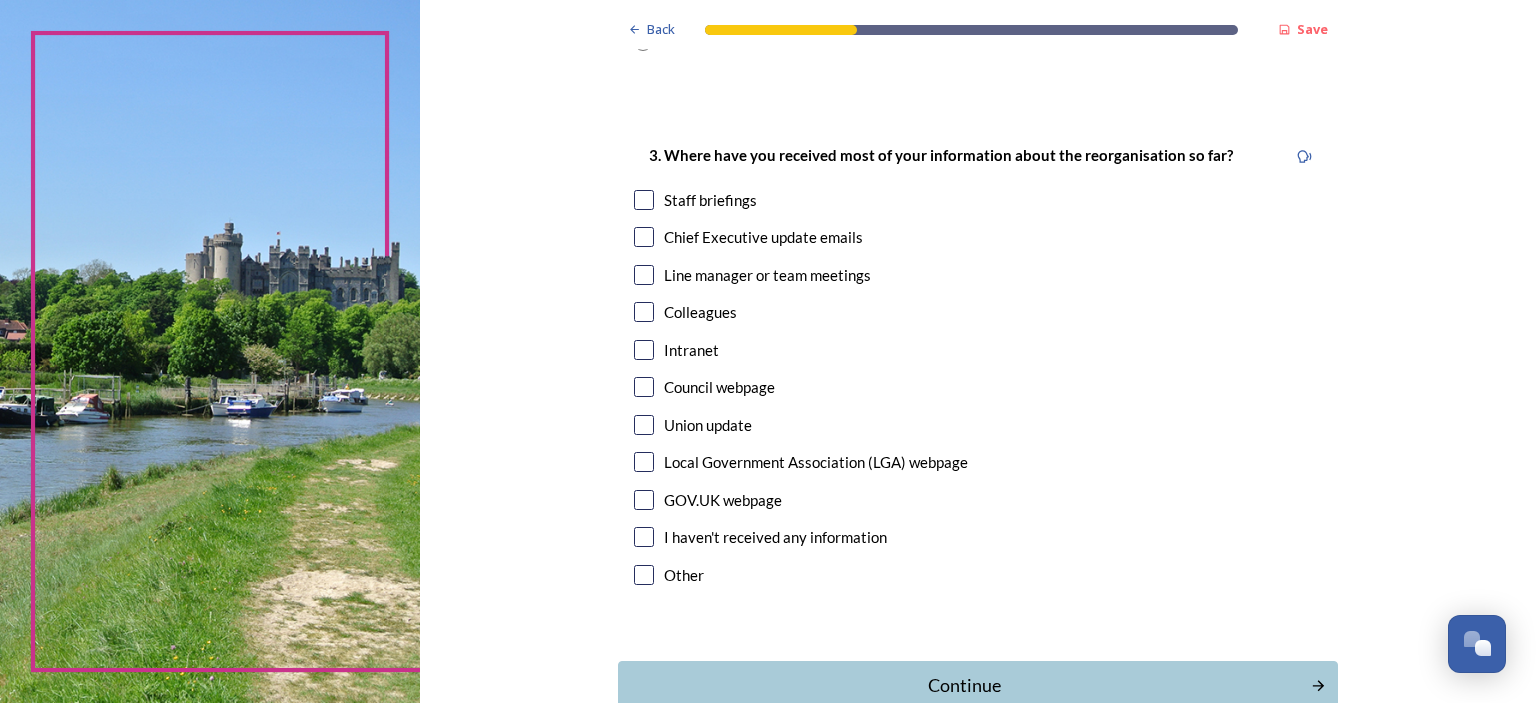 click at bounding box center [644, 200] 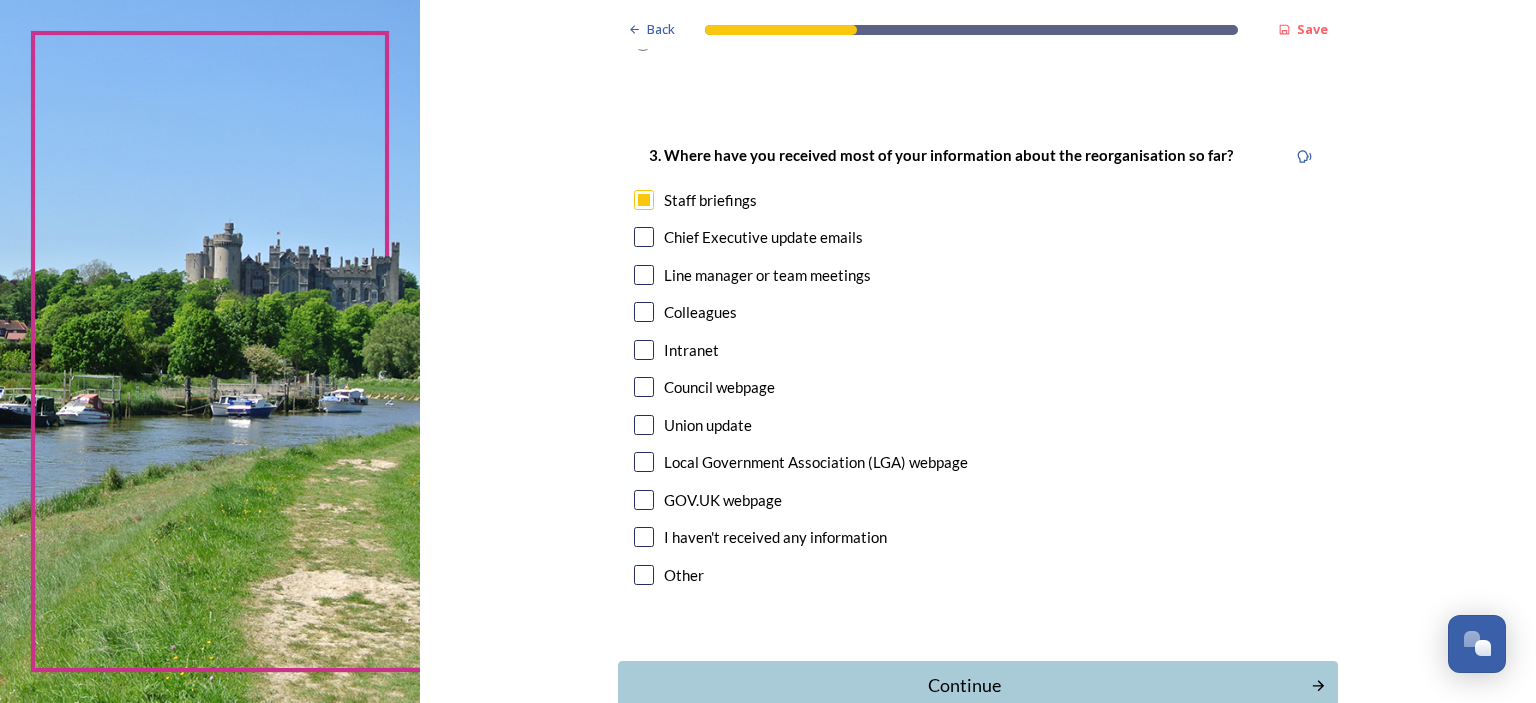 click at bounding box center [644, 237] 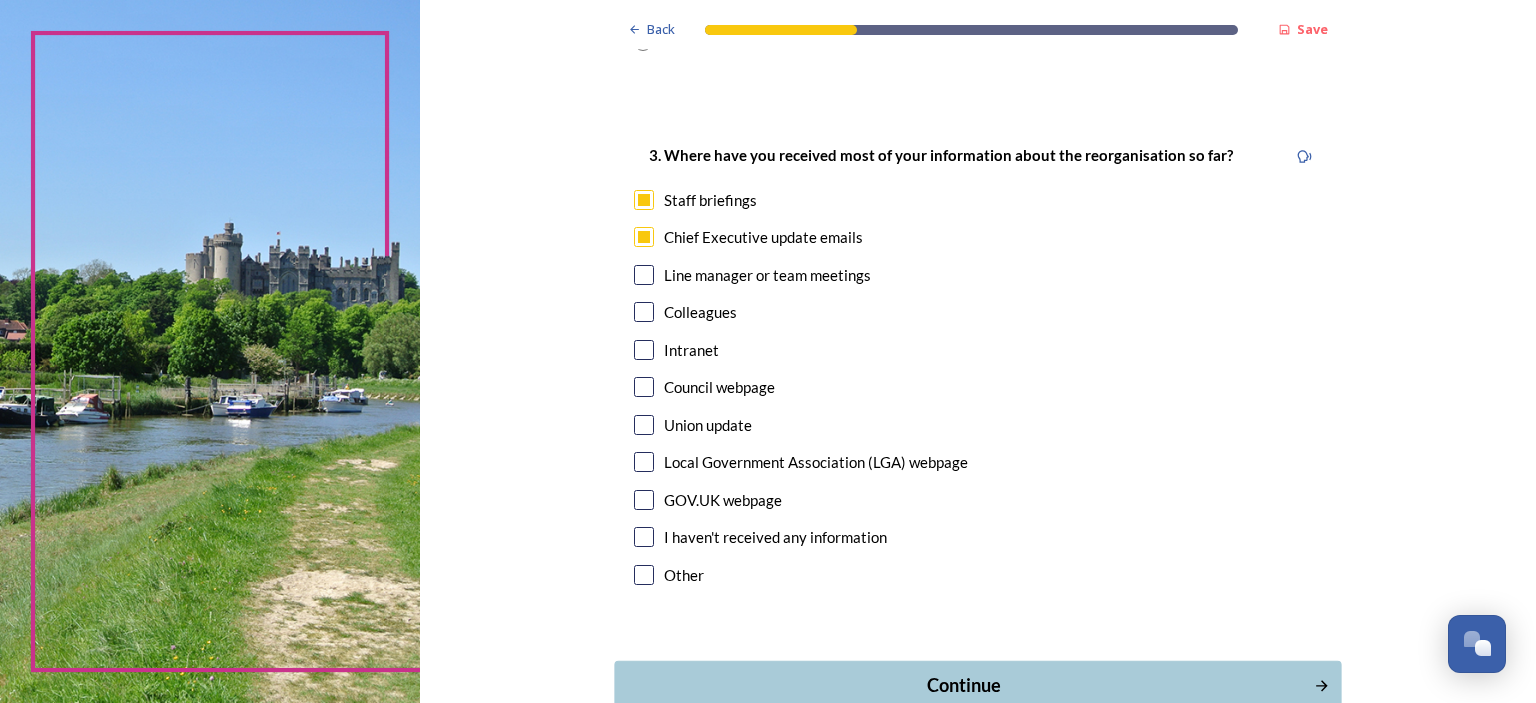 click on "Continue" at bounding box center (964, 685) 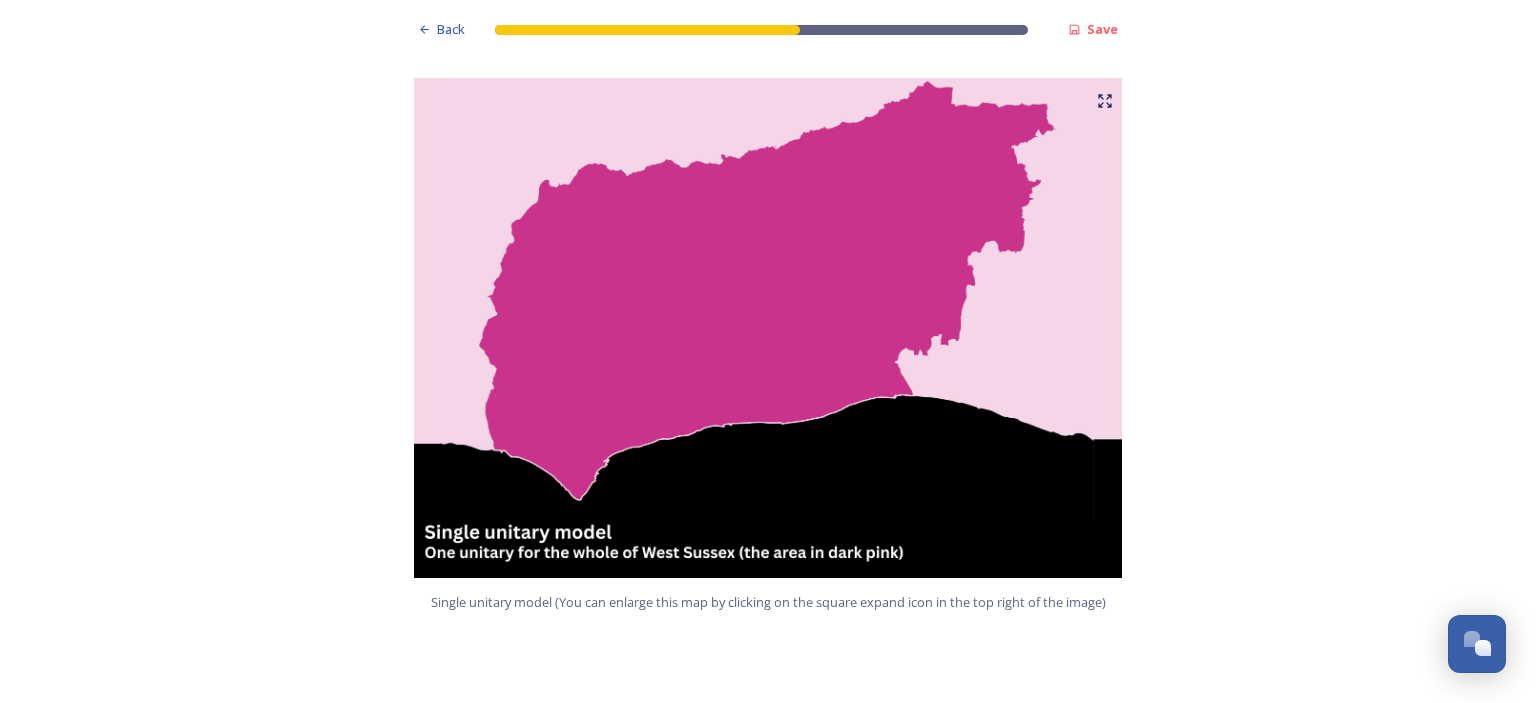 scroll, scrollTop: 506, scrollLeft: 0, axis: vertical 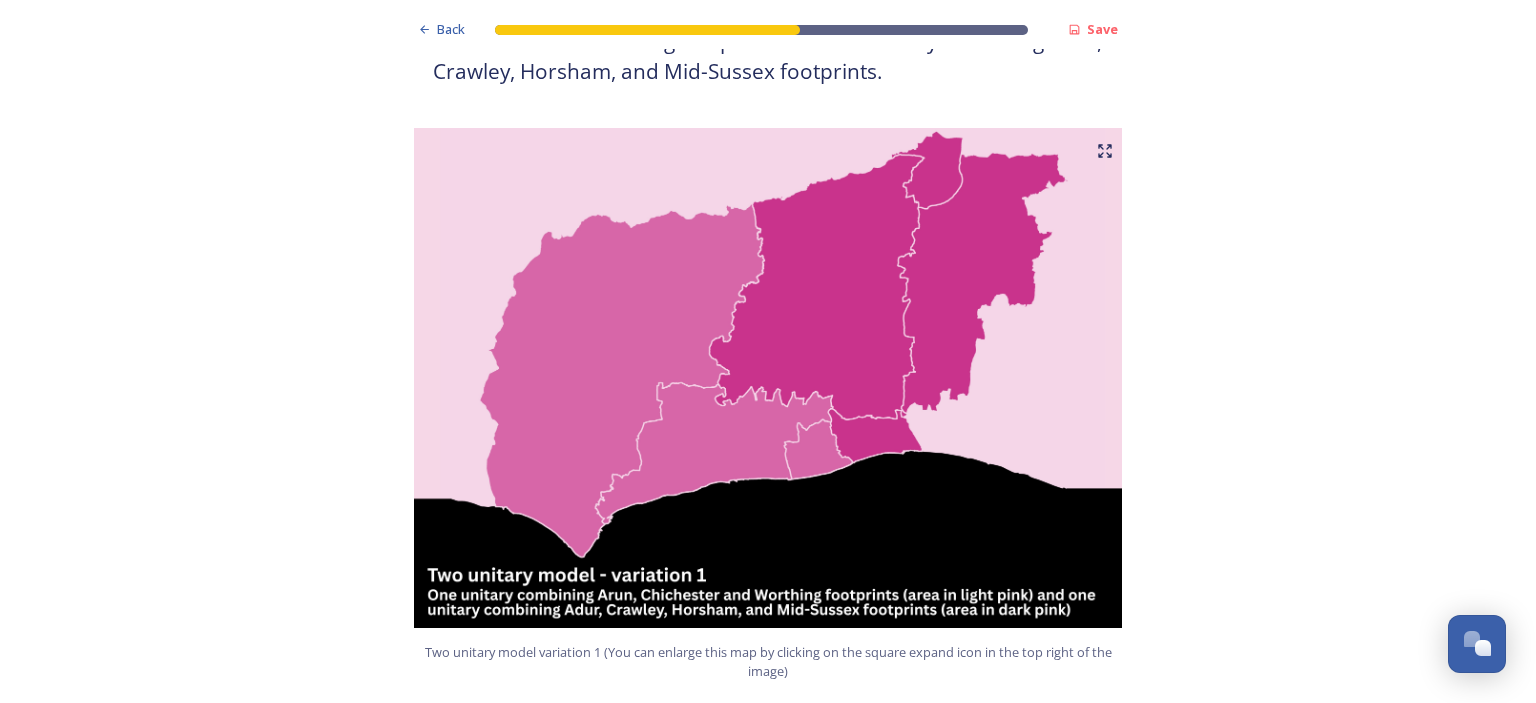 click at bounding box center (768, 378) 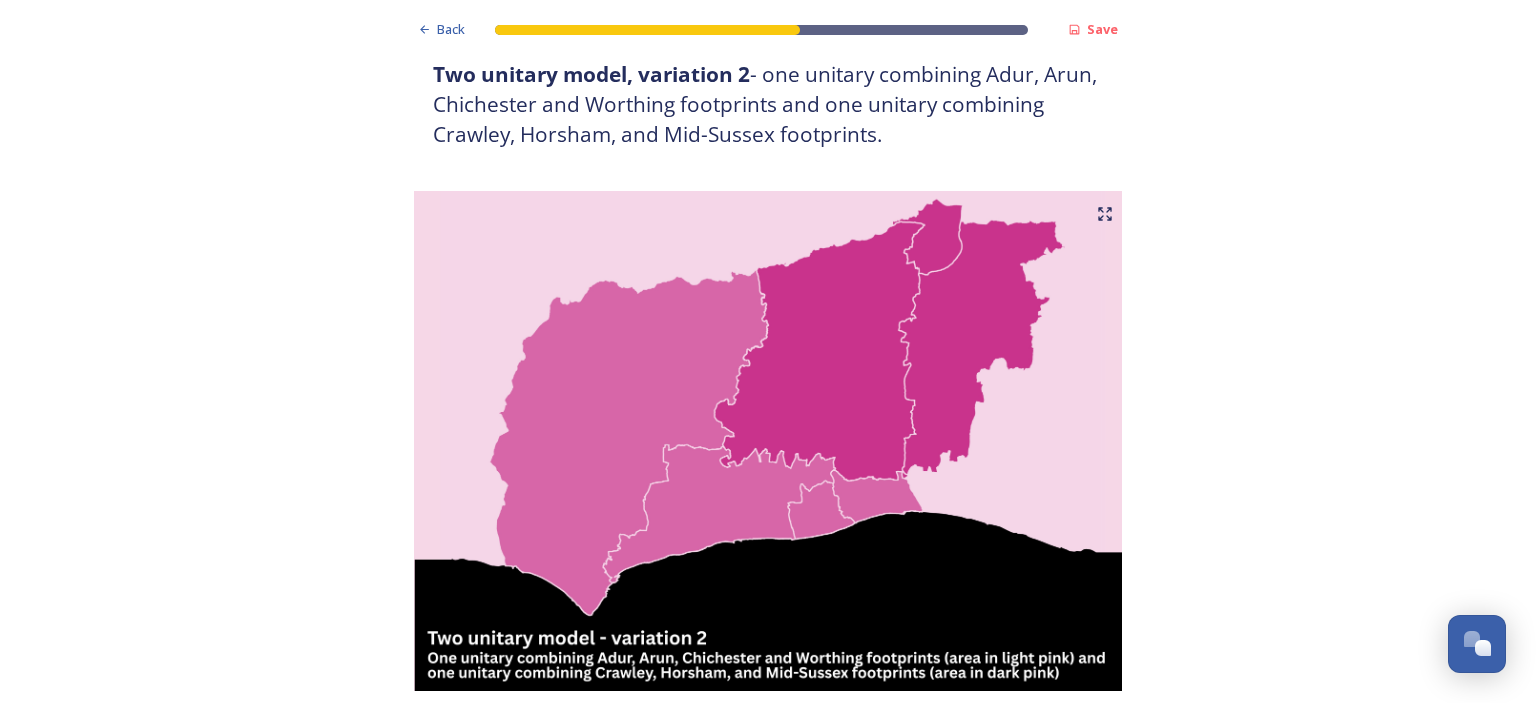 scroll, scrollTop: 1888, scrollLeft: 0, axis: vertical 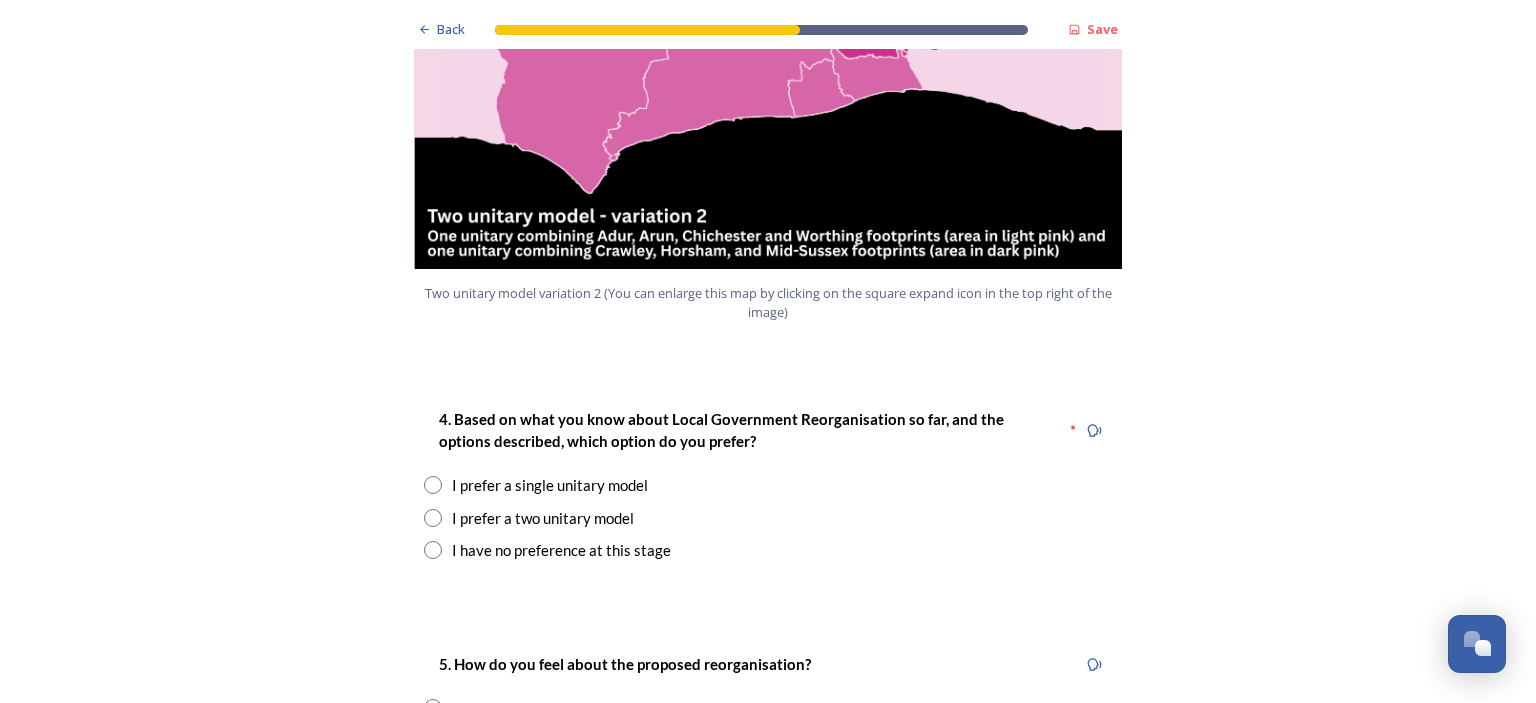 click at bounding box center (433, 518) 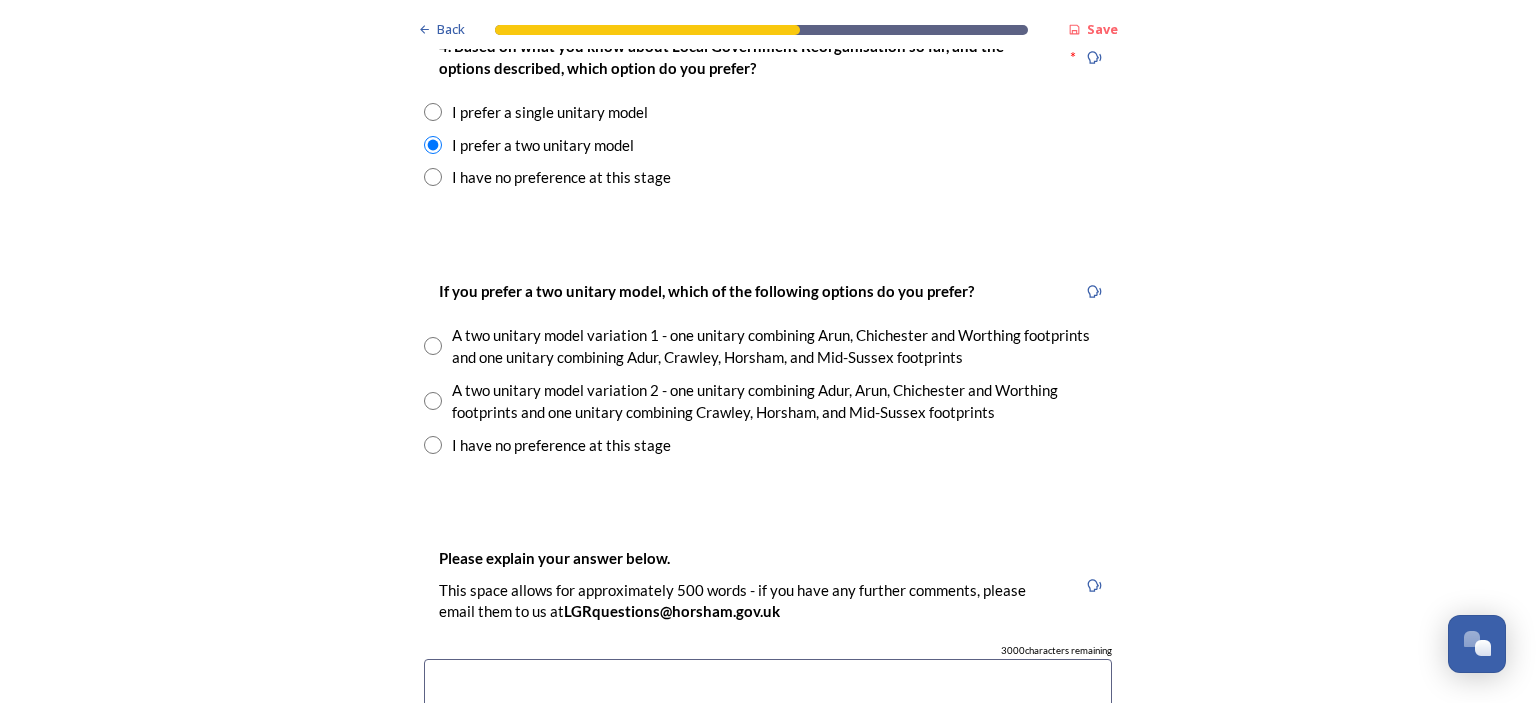 scroll, scrollTop: 2768, scrollLeft: 0, axis: vertical 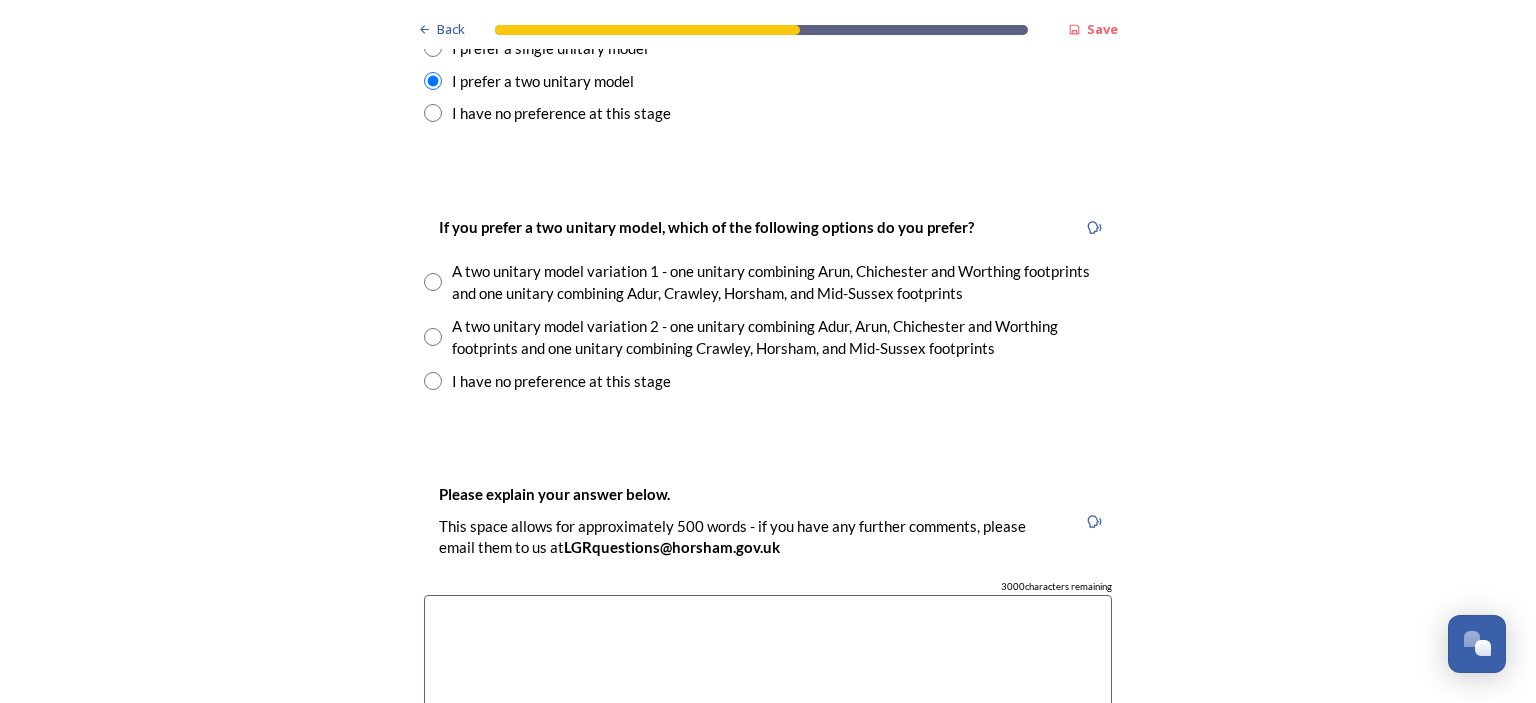 click at bounding box center (433, 337) 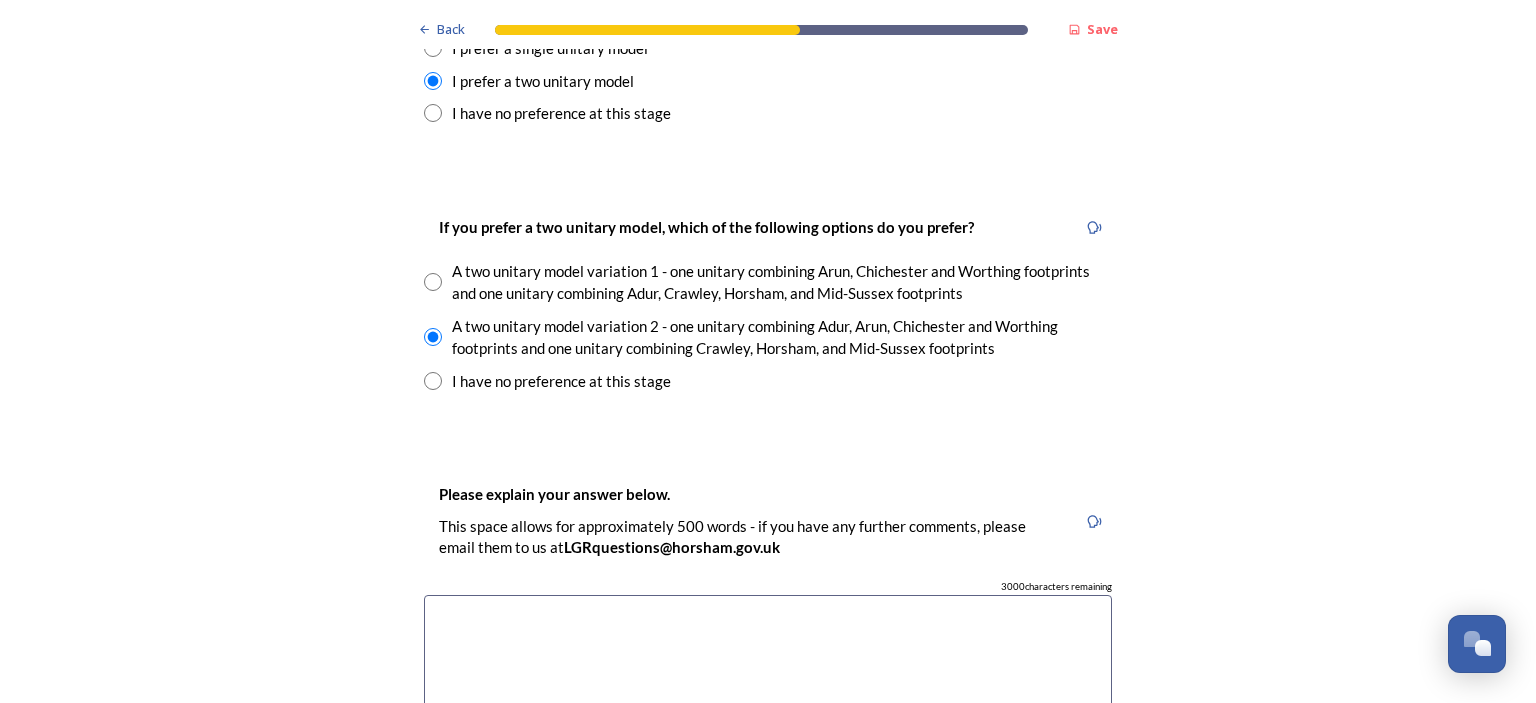 click at bounding box center [768, 707] 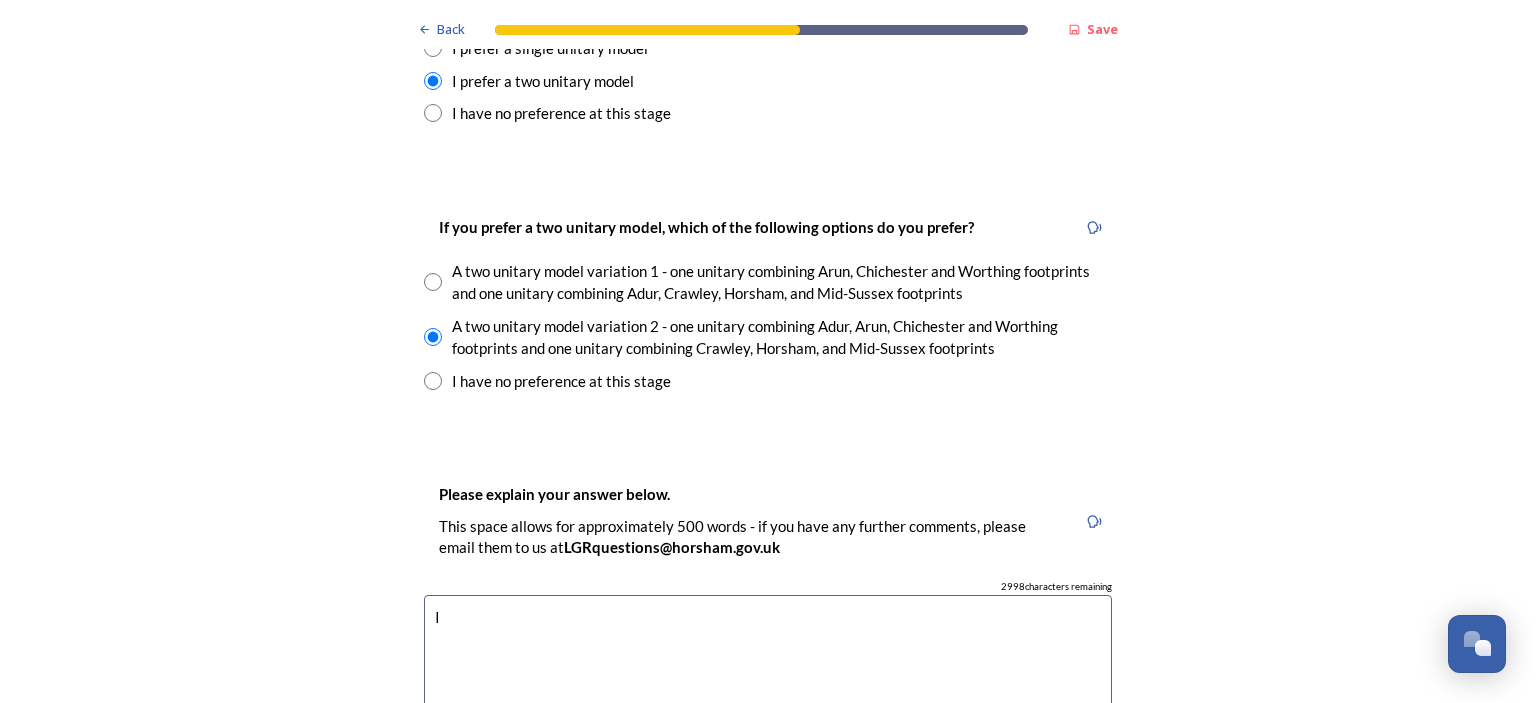 type on "I" 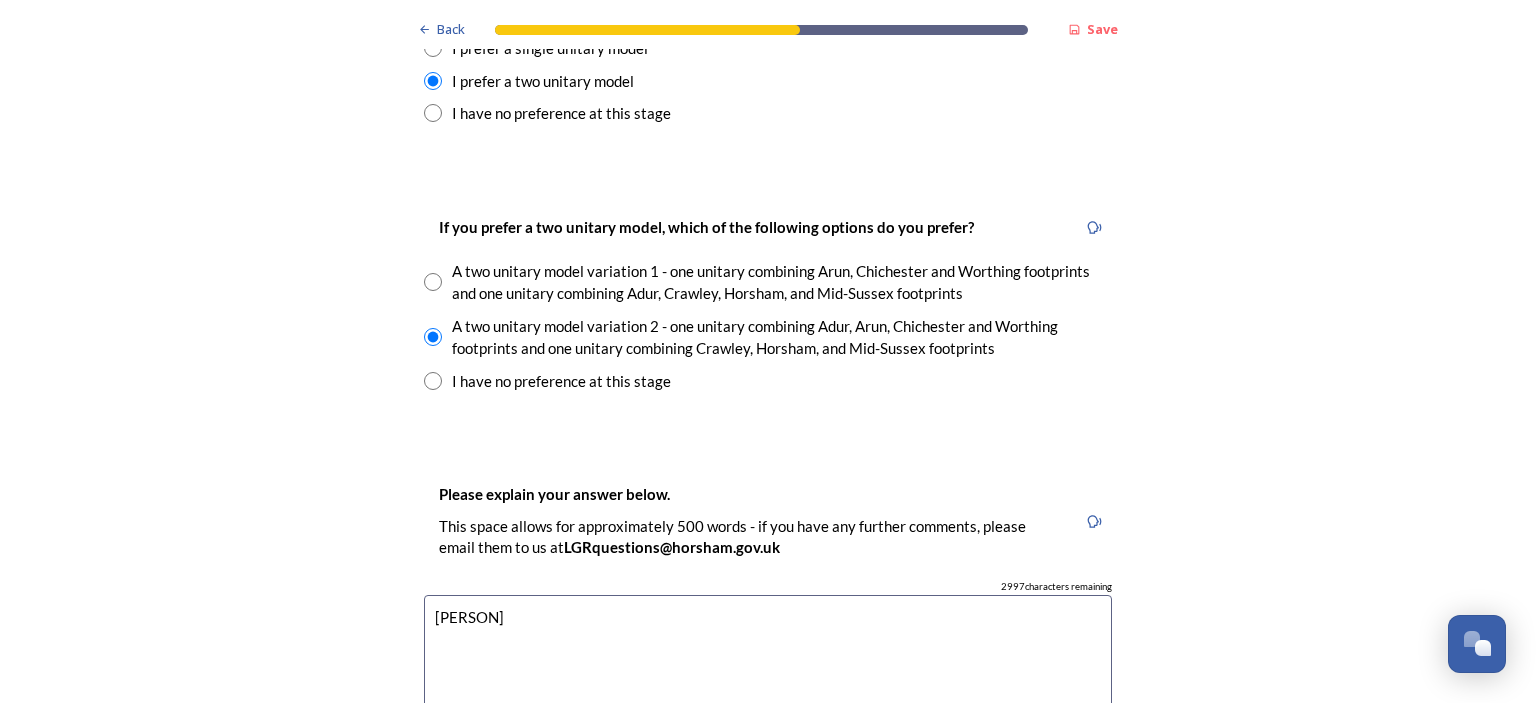 type on "P" 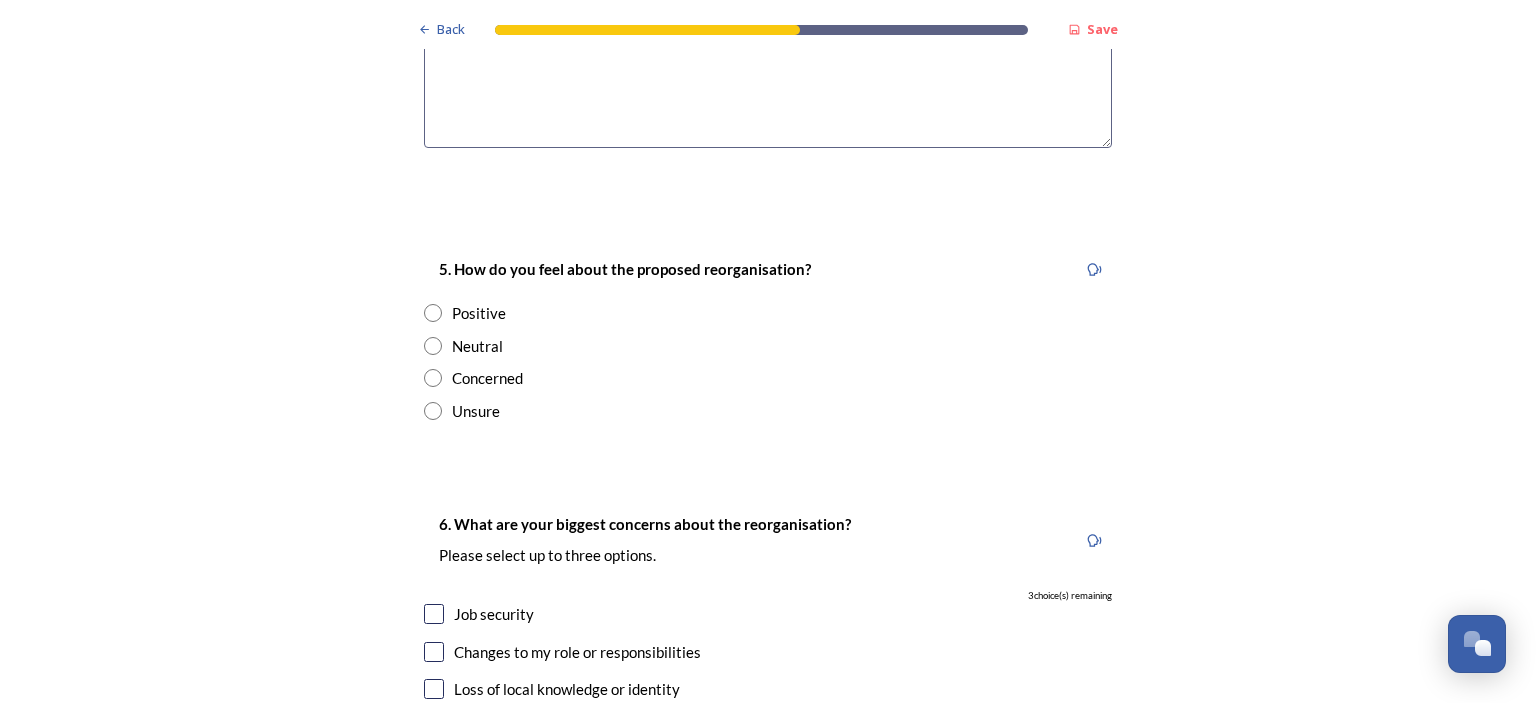 scroll, scrollTop: 3447, scrollLeft: 0, axis: vertical 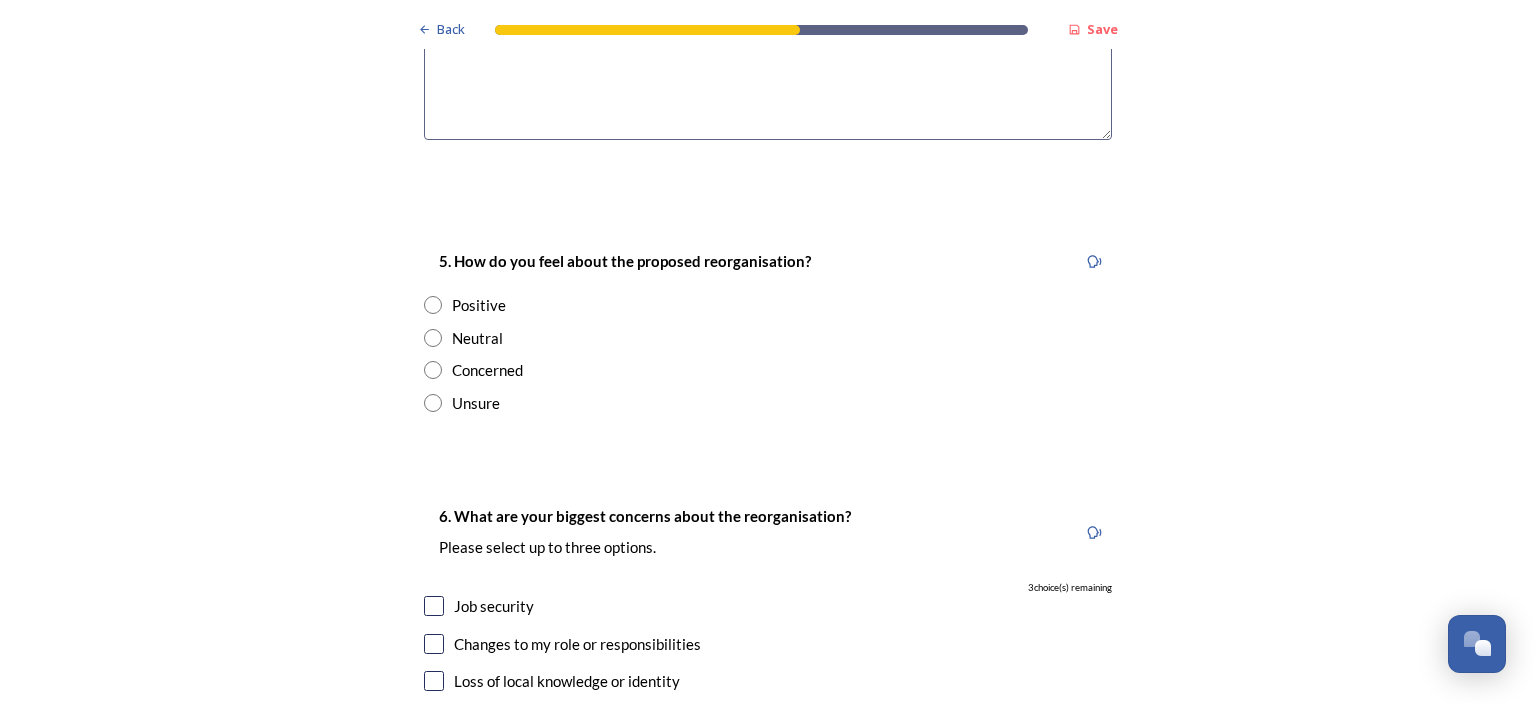 type on "I like the idea of a coastal authority with [PLACE], [PLACE], [PLACE] and [PLACE]" 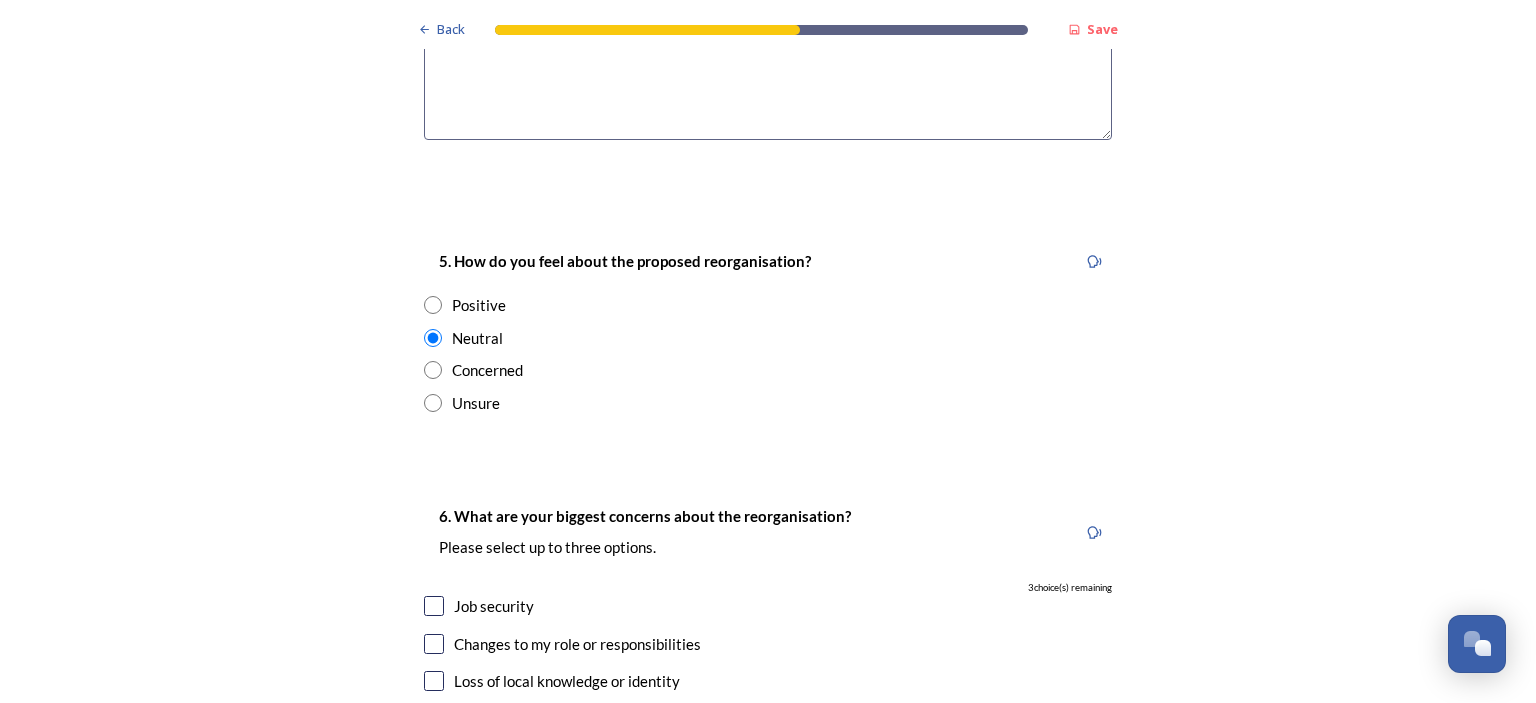 click at bounding box center (434, 606) 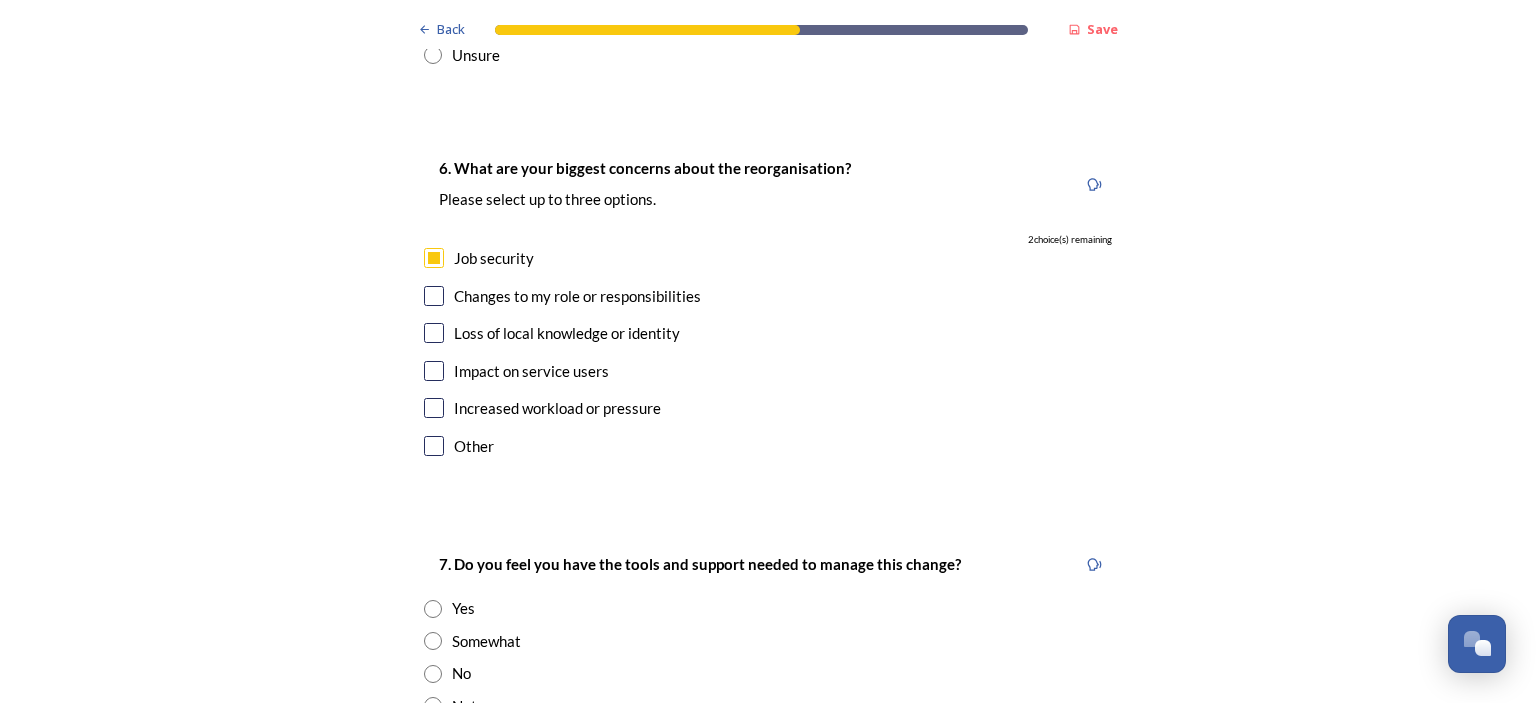 scroll, scrollTop: 3811, scrollLeft: 0, axis: vertical 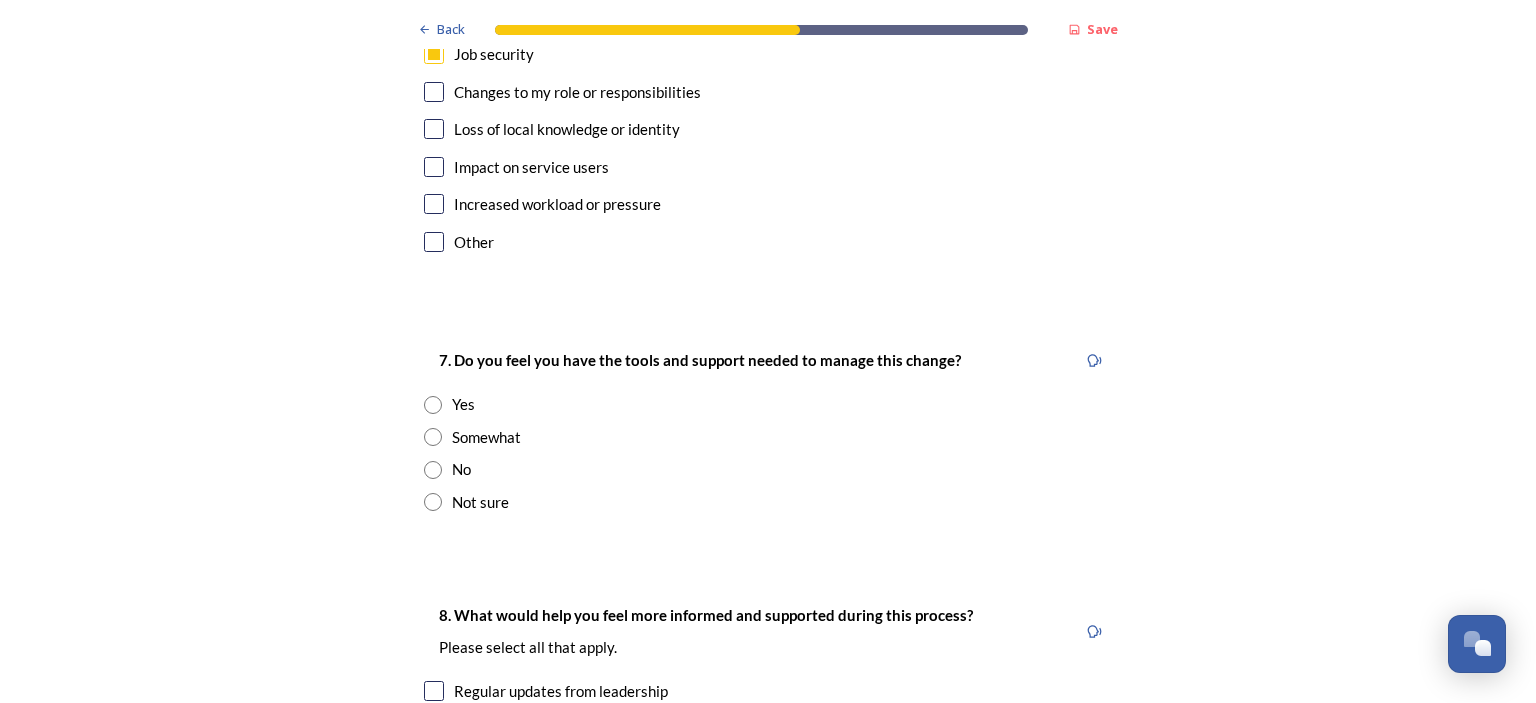click at bounding box center (433, 437) 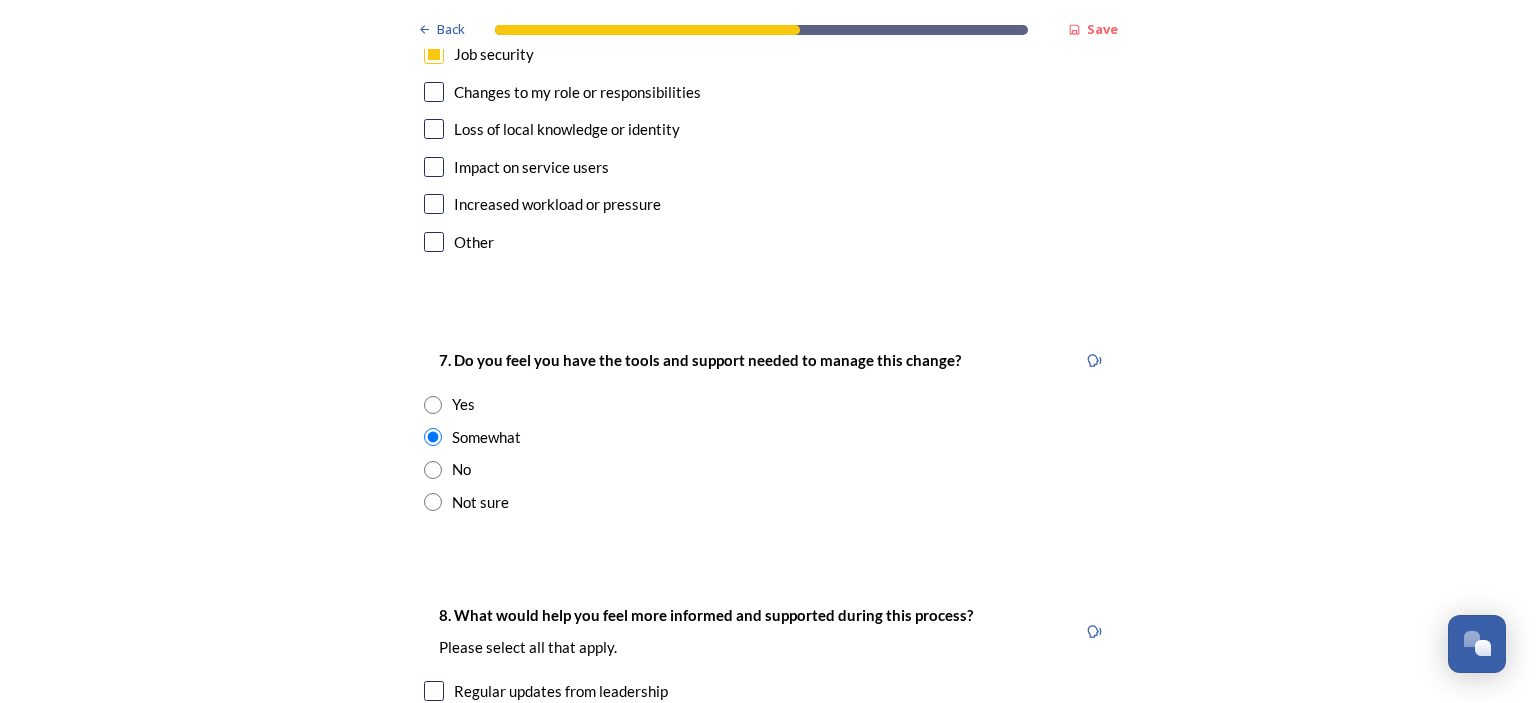 click at bounding box center (433, 437) 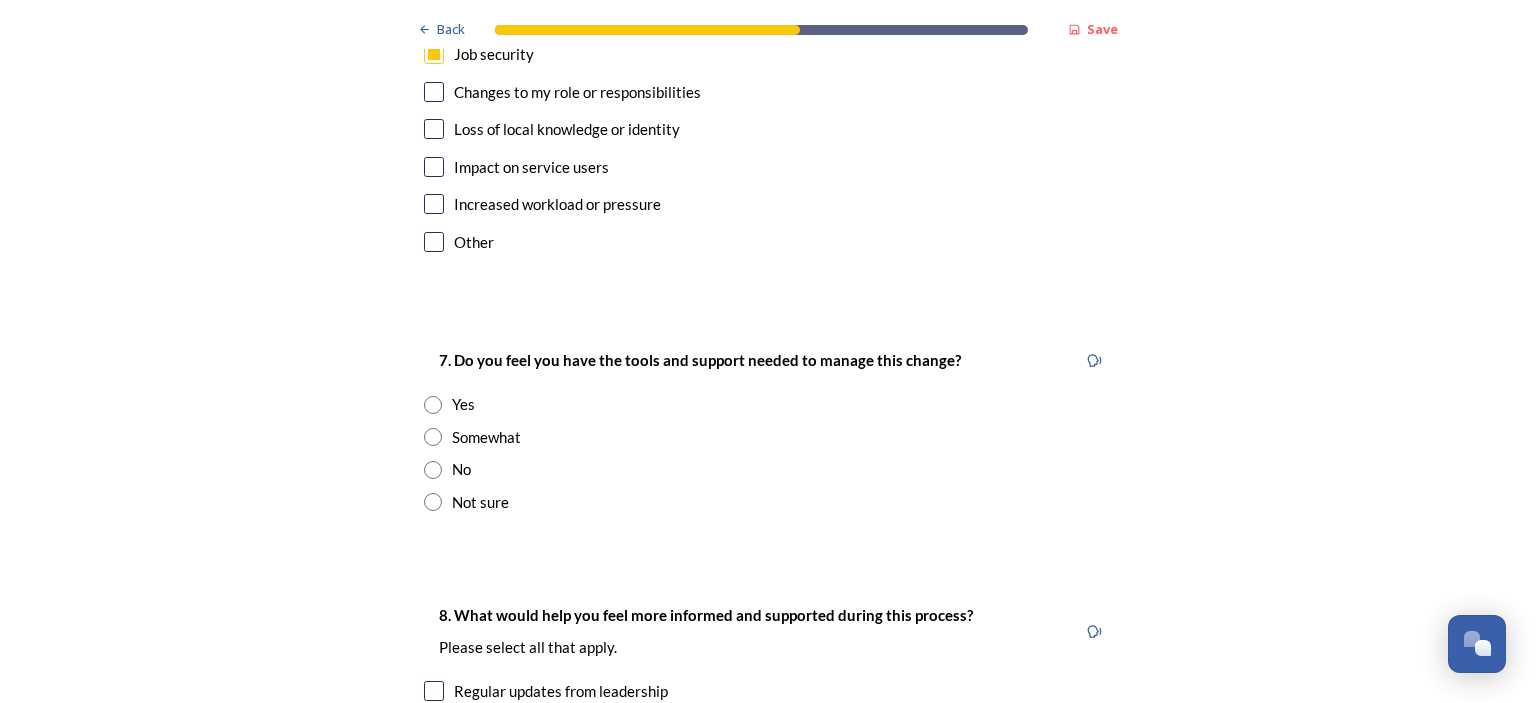 click at bounding box center [433, 437] 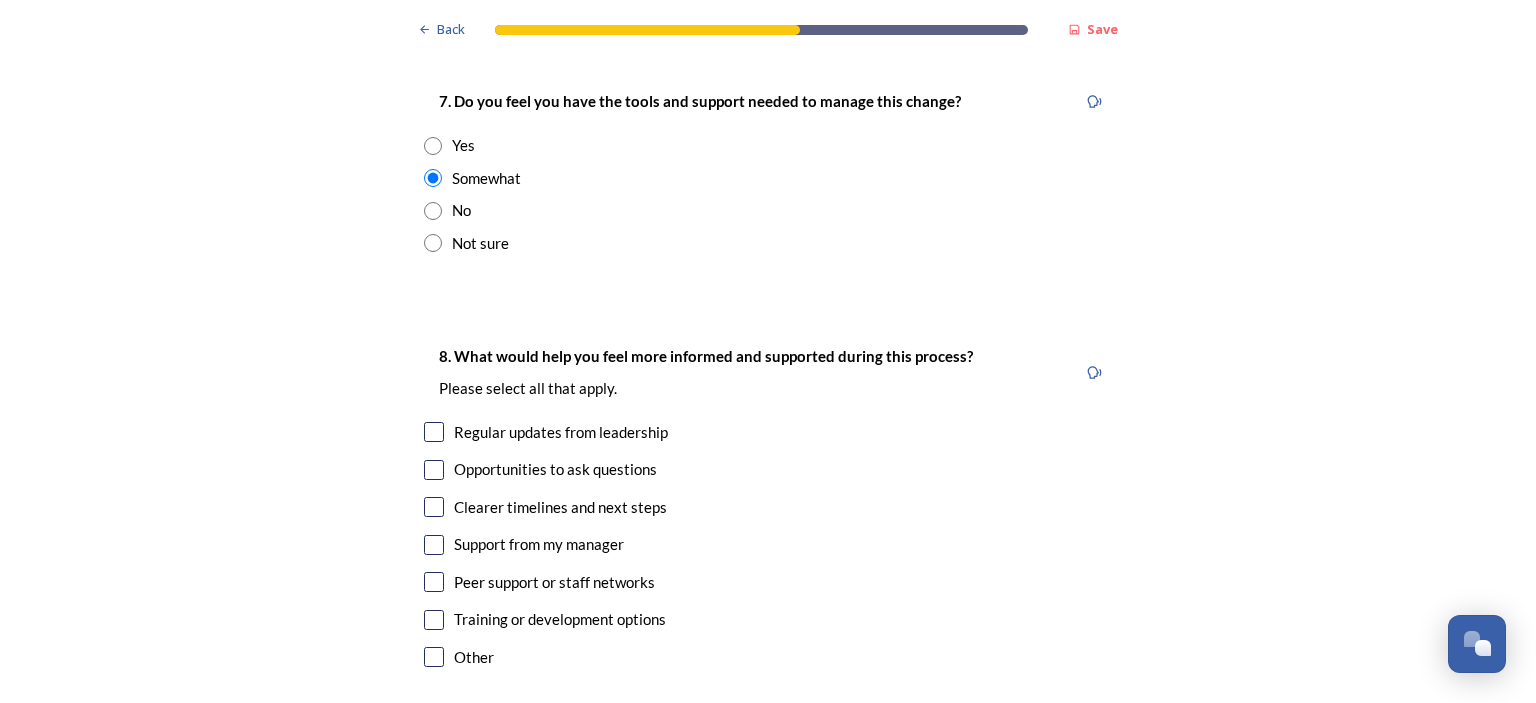 scroll, scrollTop: 4299, scrollLeft: 0, axis: vertical 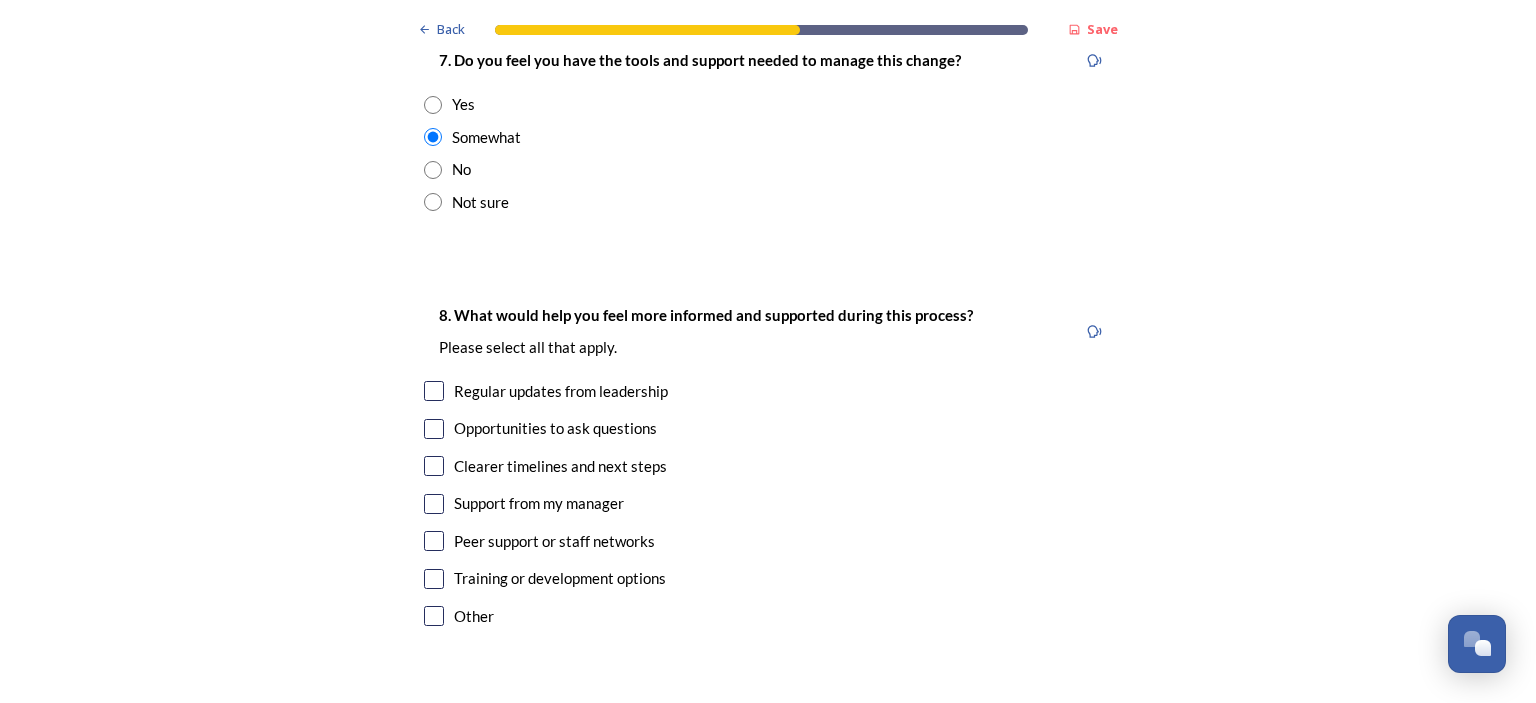 click at bounding box center [434, 391] 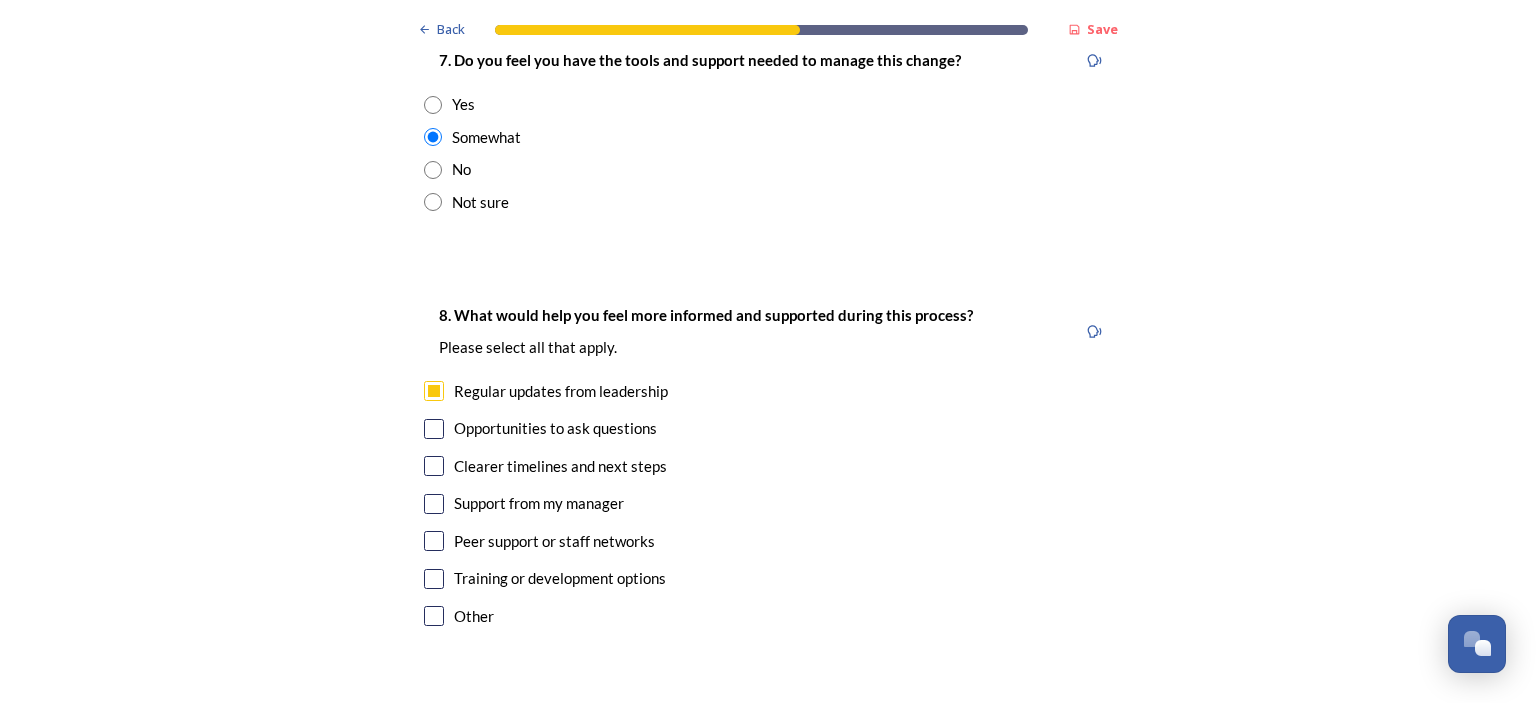 click at bounding box center [434, 504] 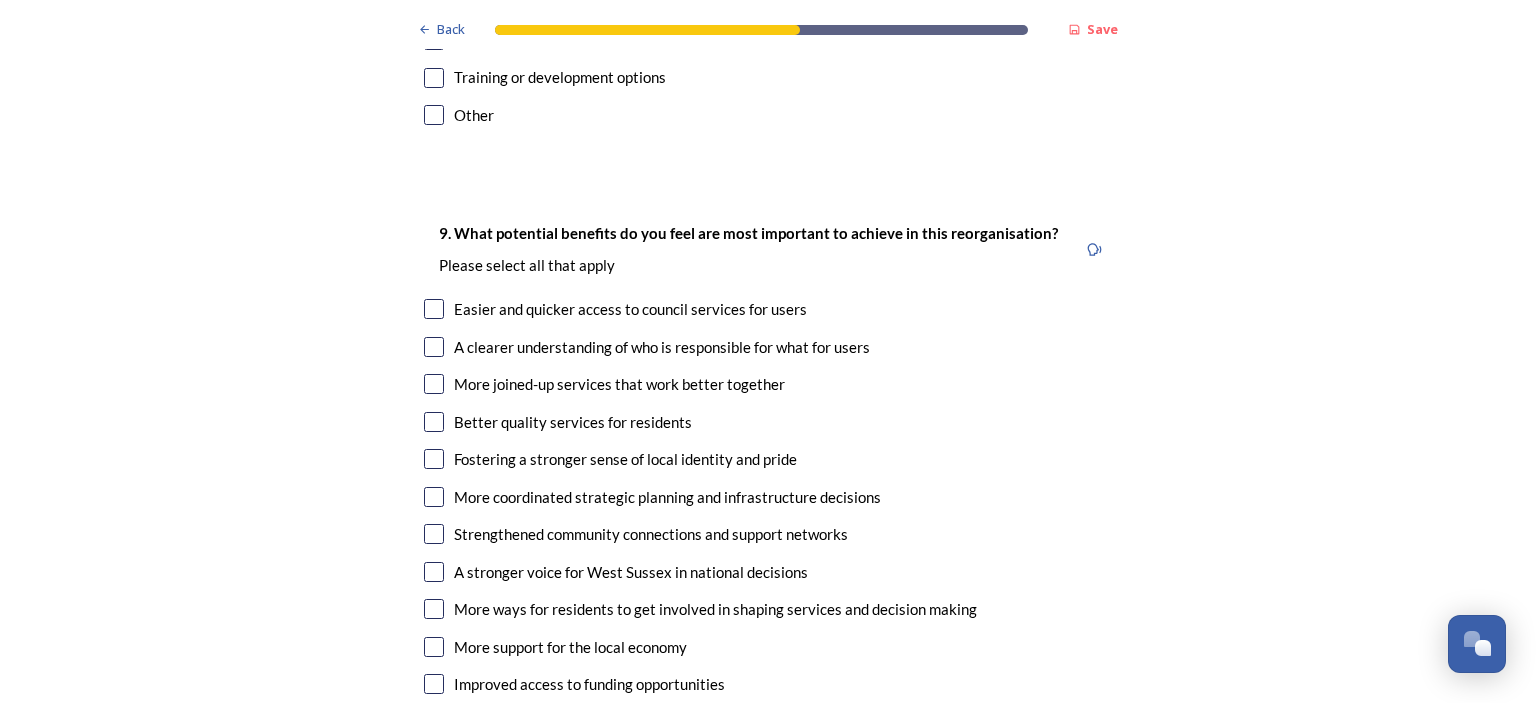 scroll, scrollTop: 4872, scrollLeft: 0, axis: vertical 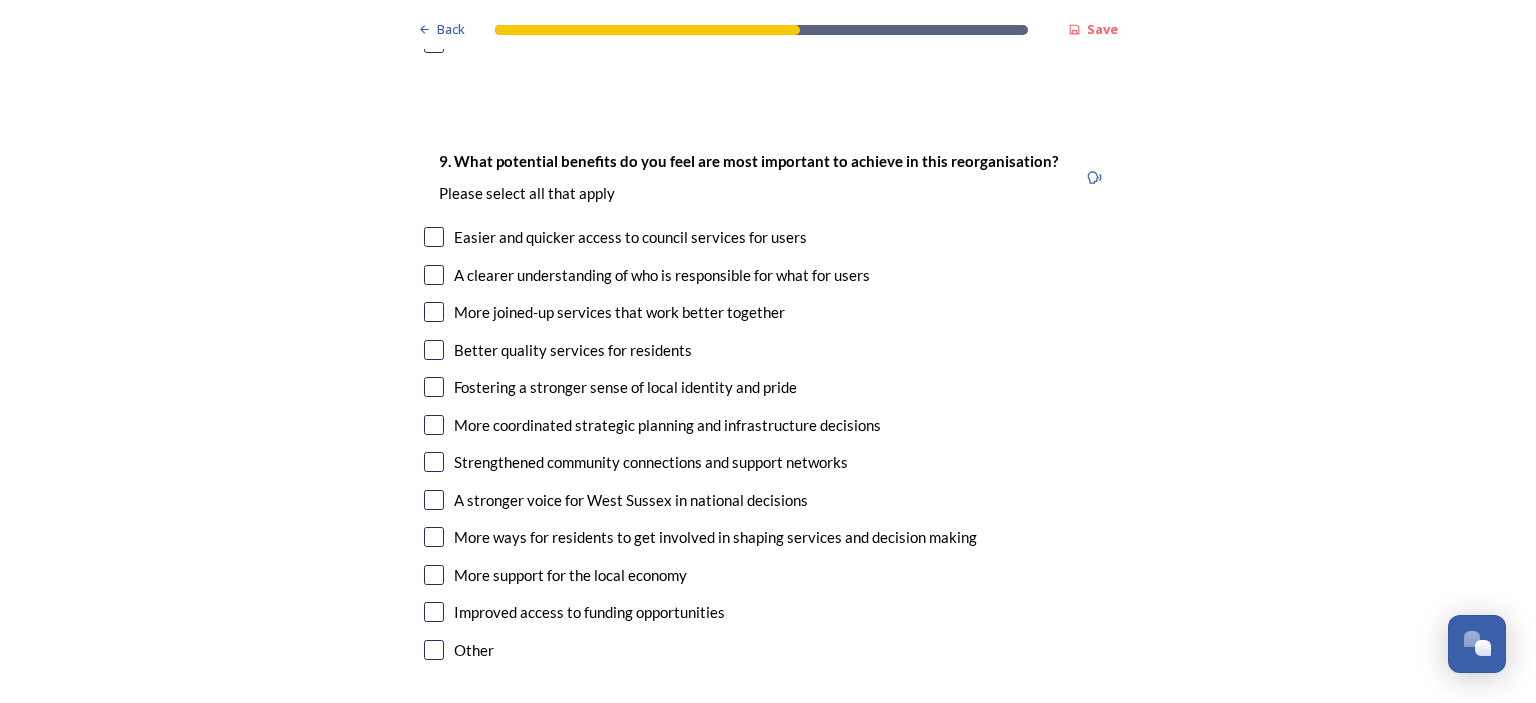 click at bounding box center [434, 237] 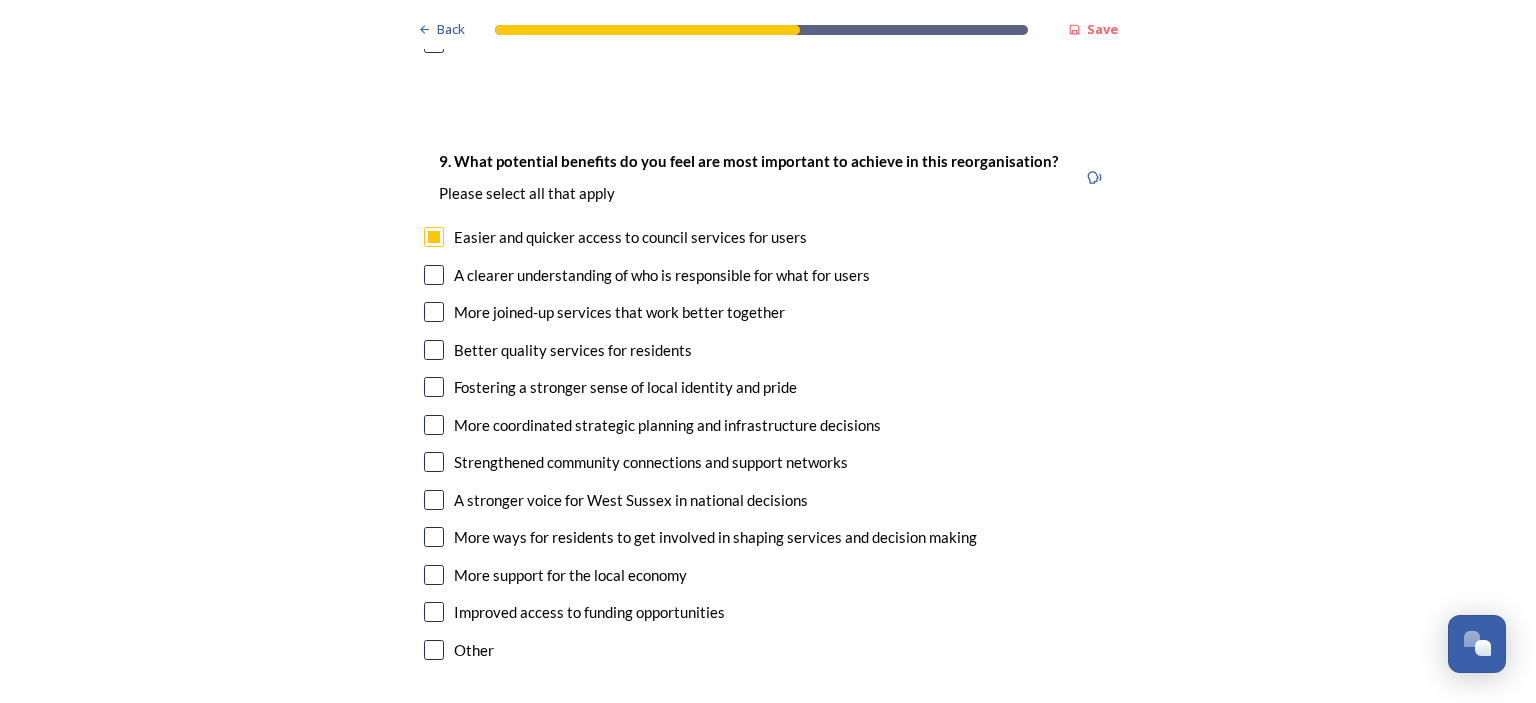 click at bounding box center (434, 350) 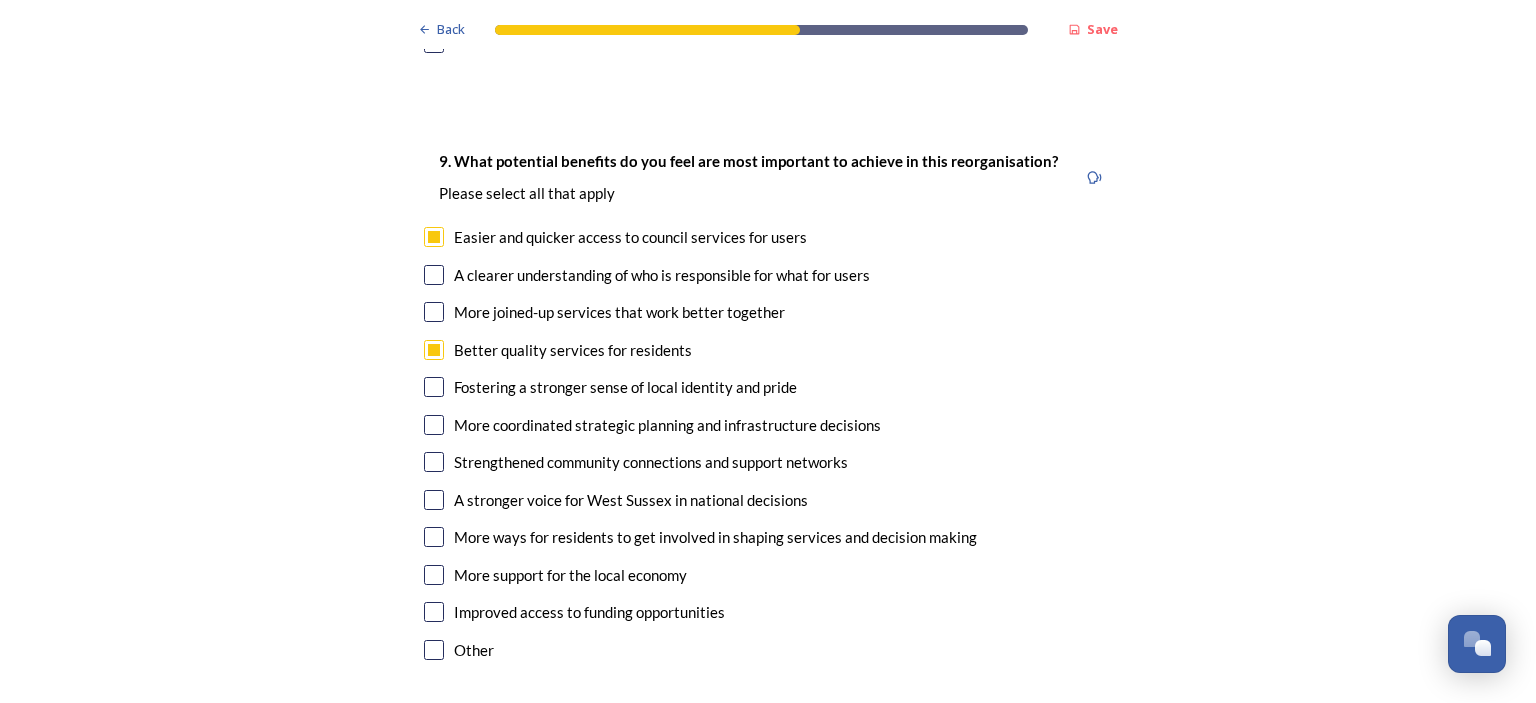 click at bounding box center [434, 537] 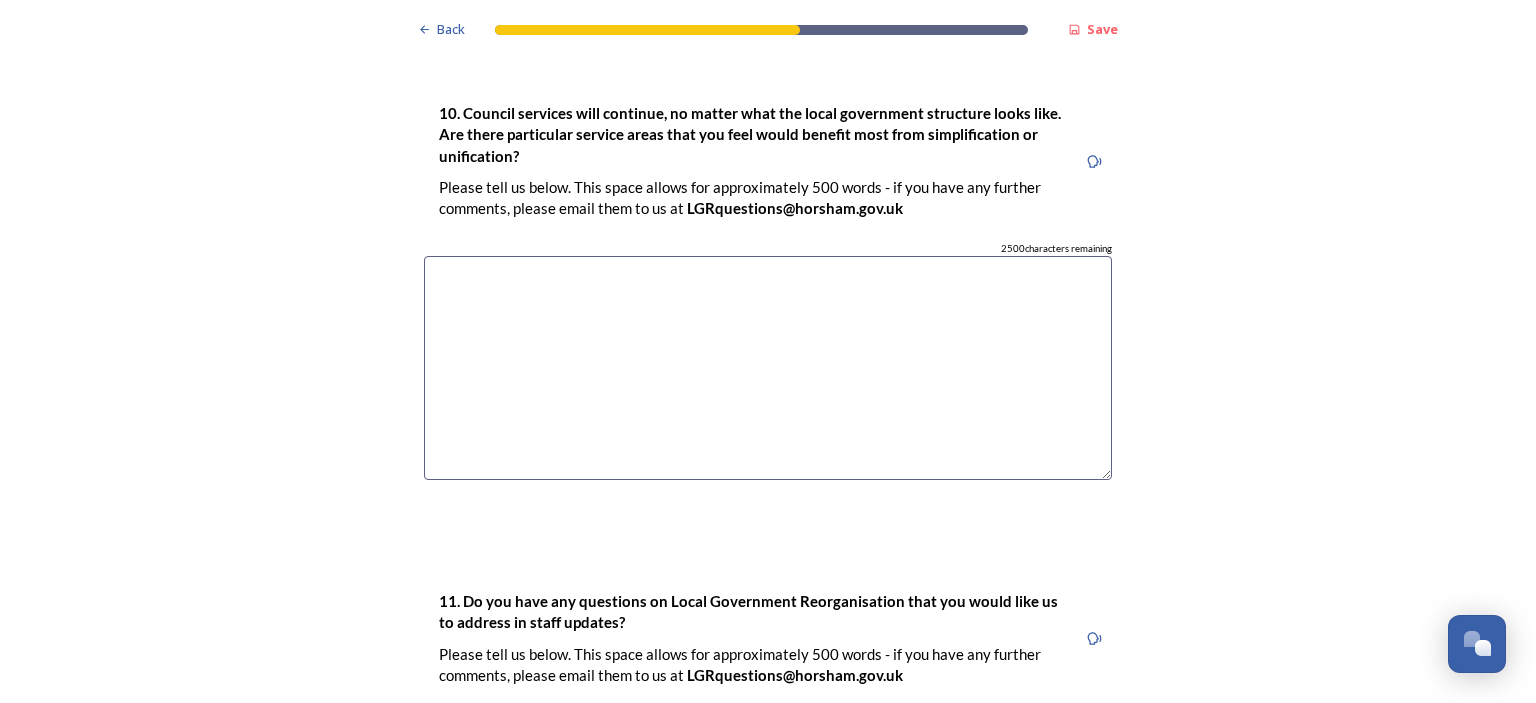 scroll, scrollTop: 5535, scrollLeft: 0, axis: vertical 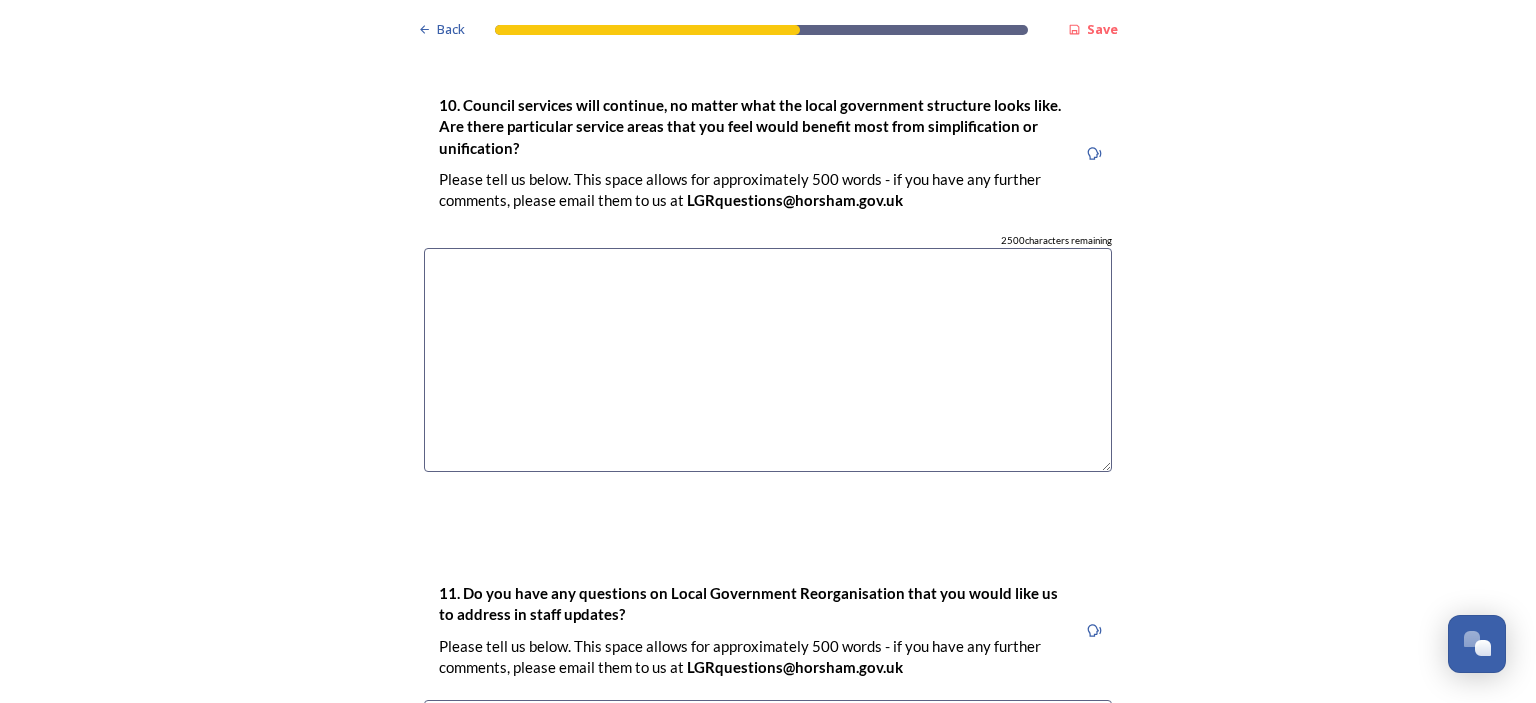 click at bounding box center (768, 360) 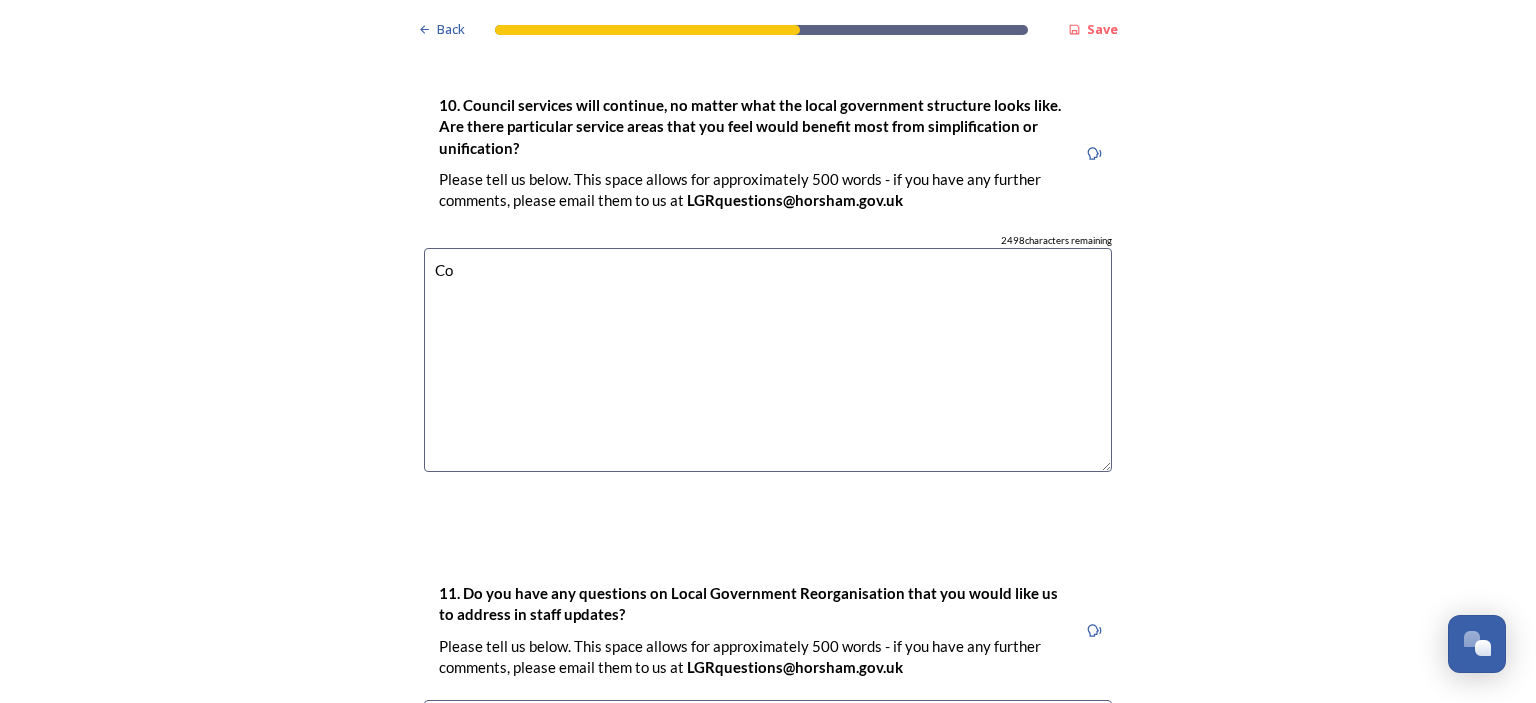 type on "C" 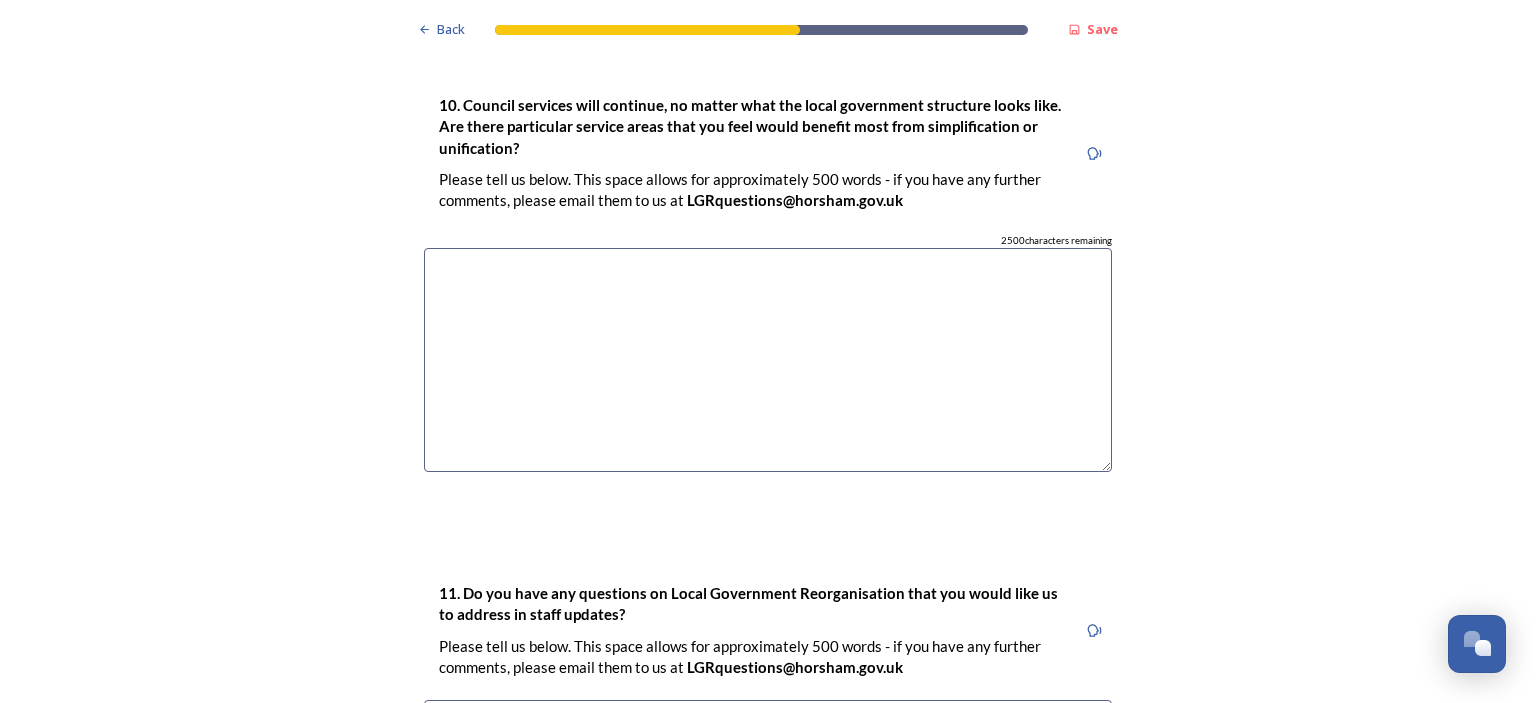 click at bounding box center (768, 360) 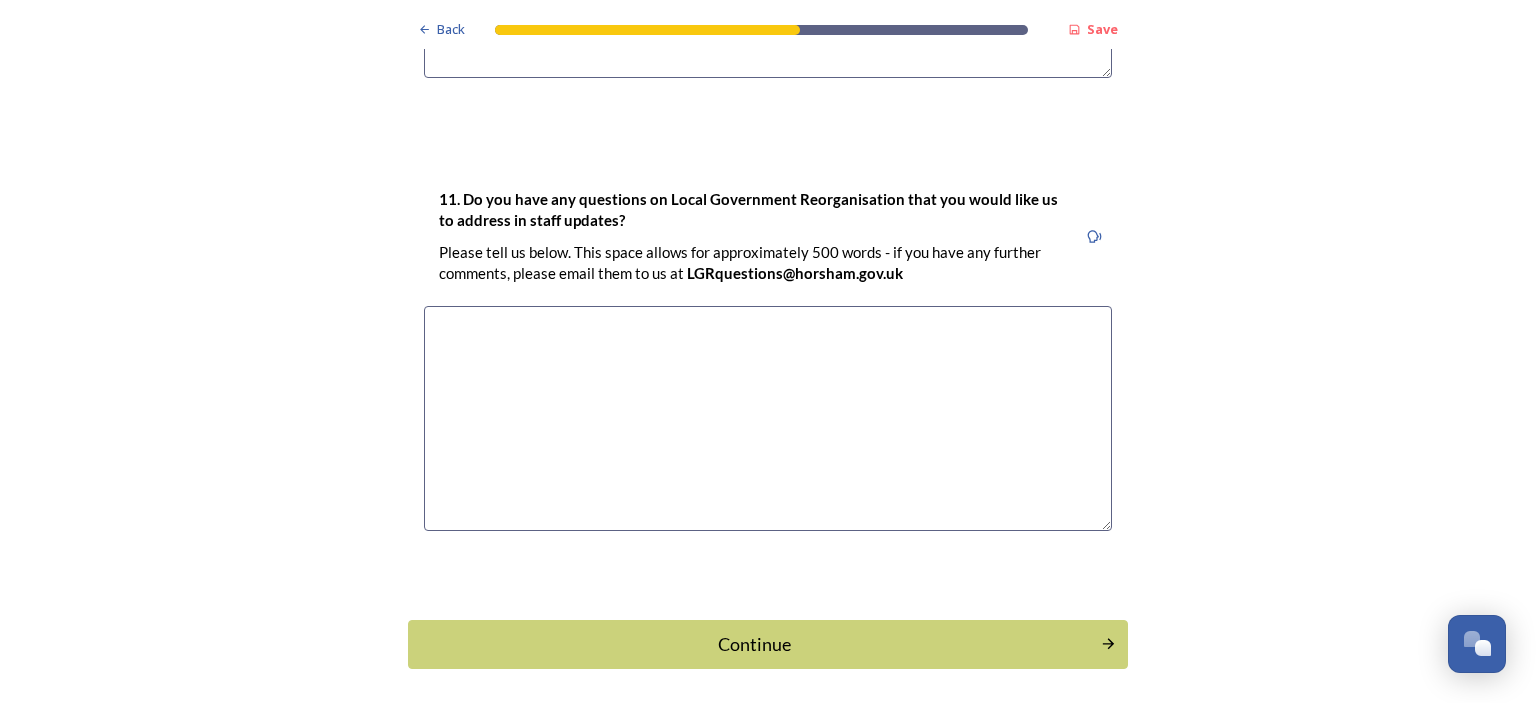 scroll, scrollTop: 5936, scrollLeft: 0, axis: vertical 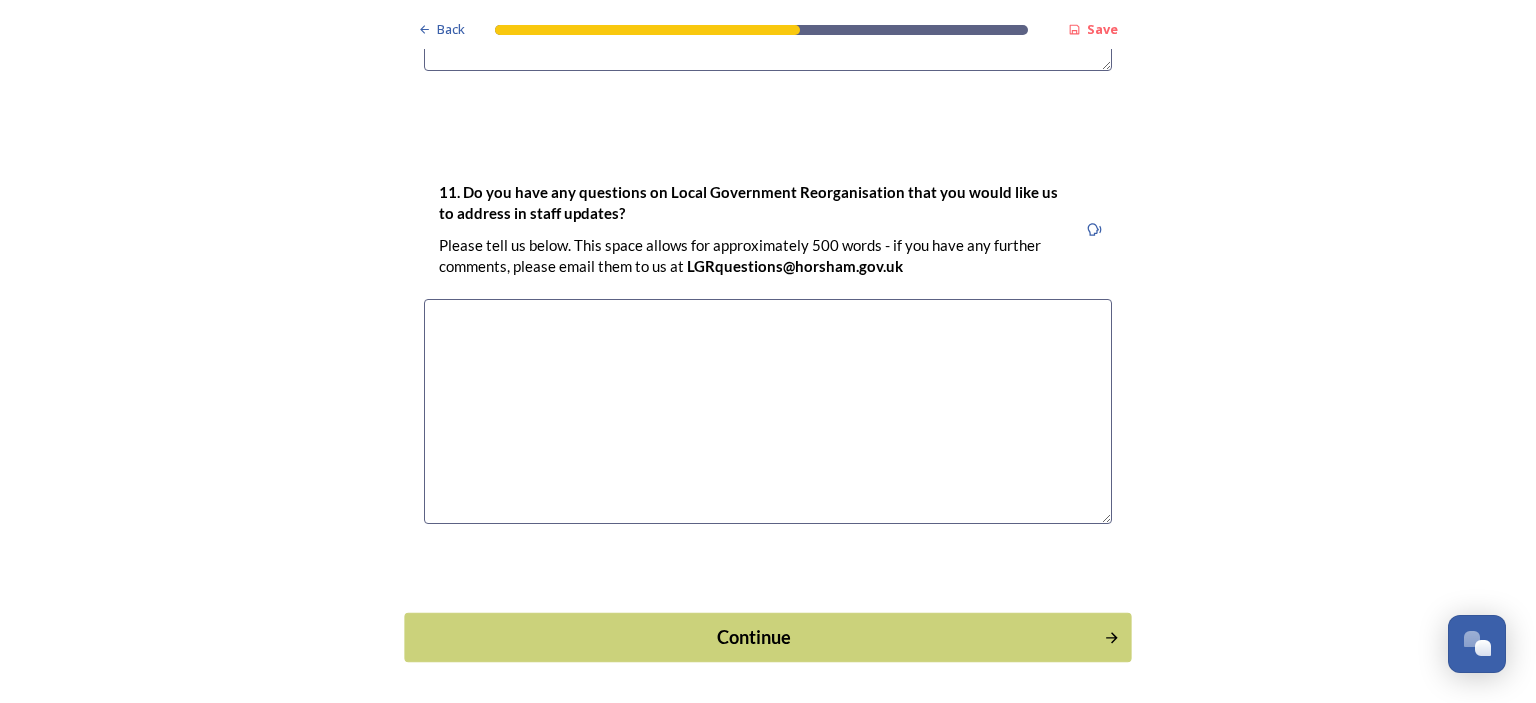 type on "Combined debt Management" 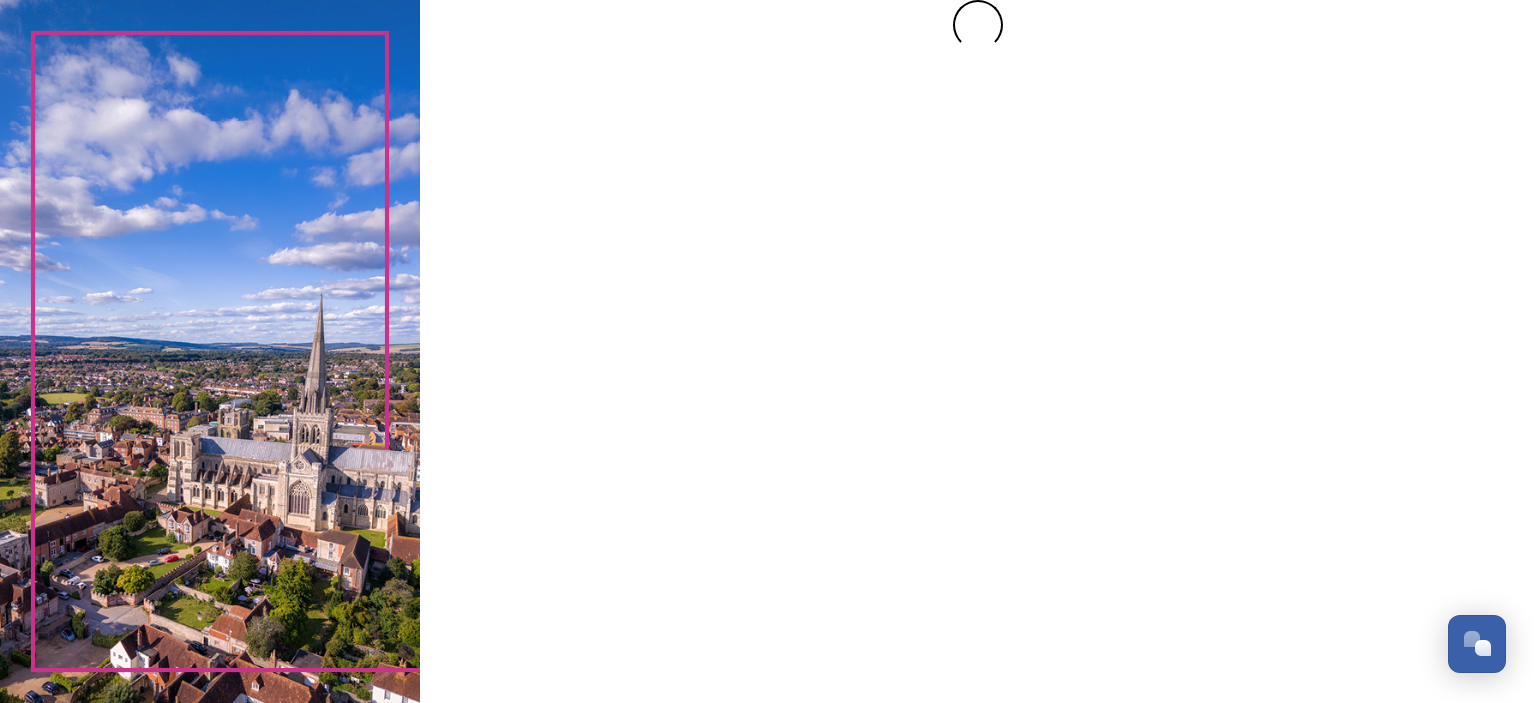 scroll, scrollTop: 0, scrollLeft: 0, axis: both 